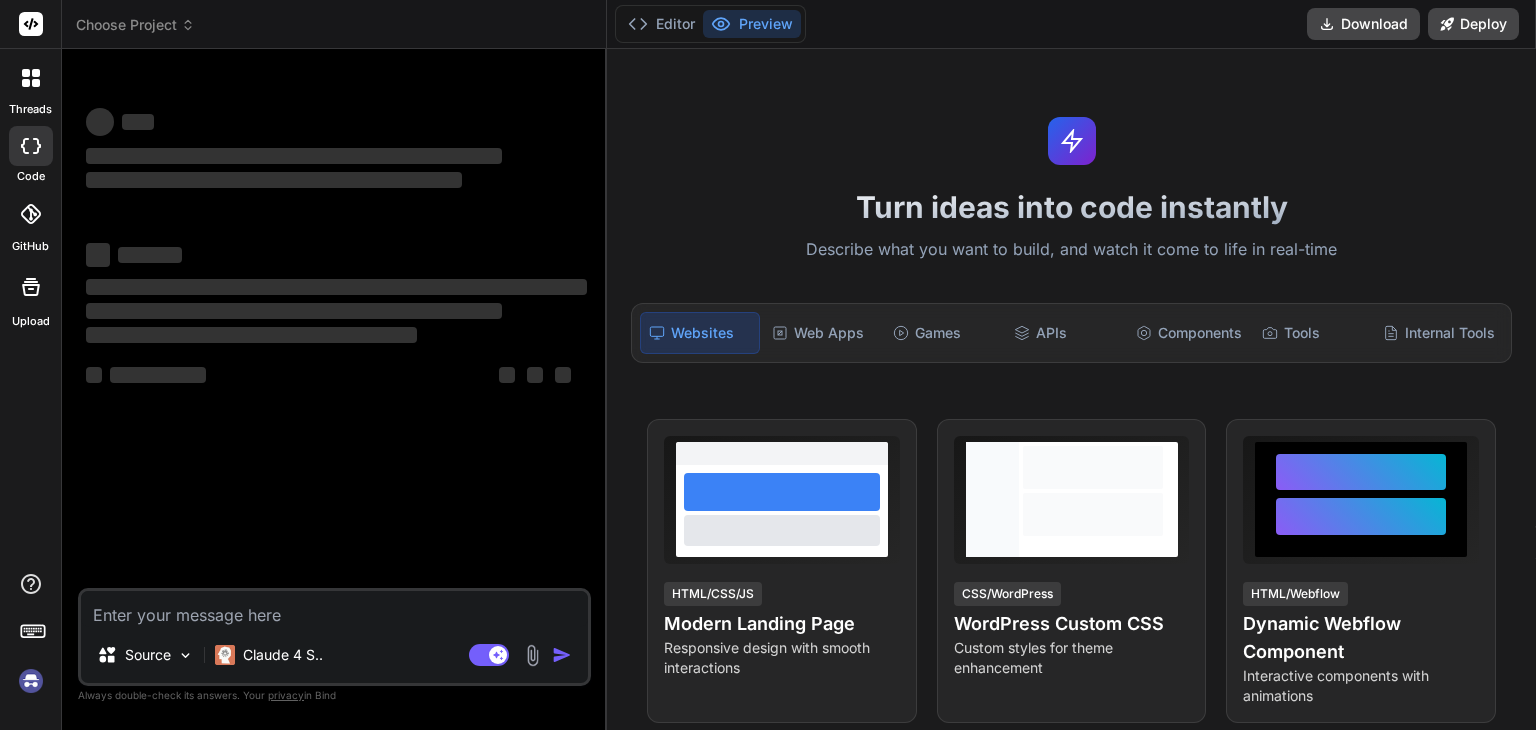 scroll, scrollTop: 0, scrollLeft: 0, axis: both 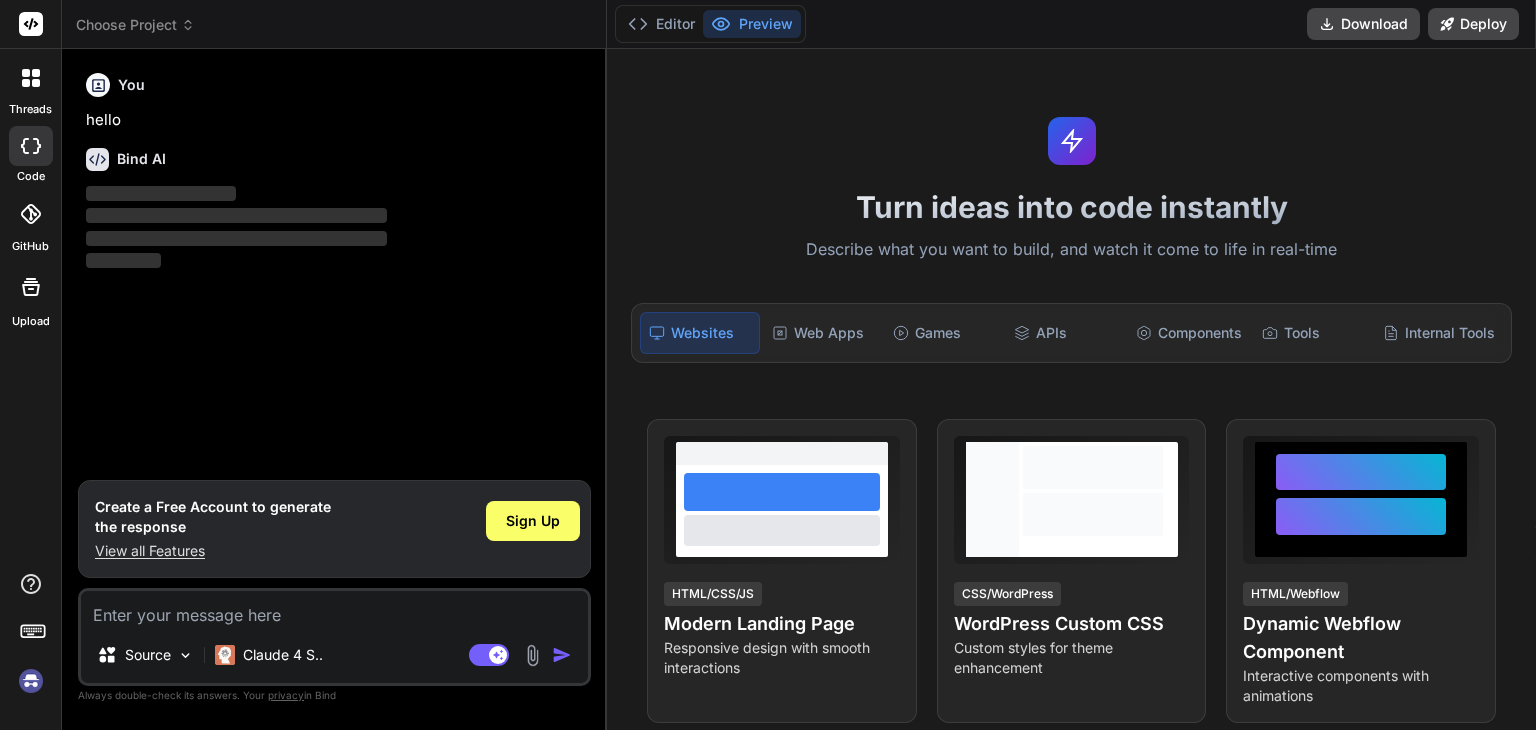 type on "x" 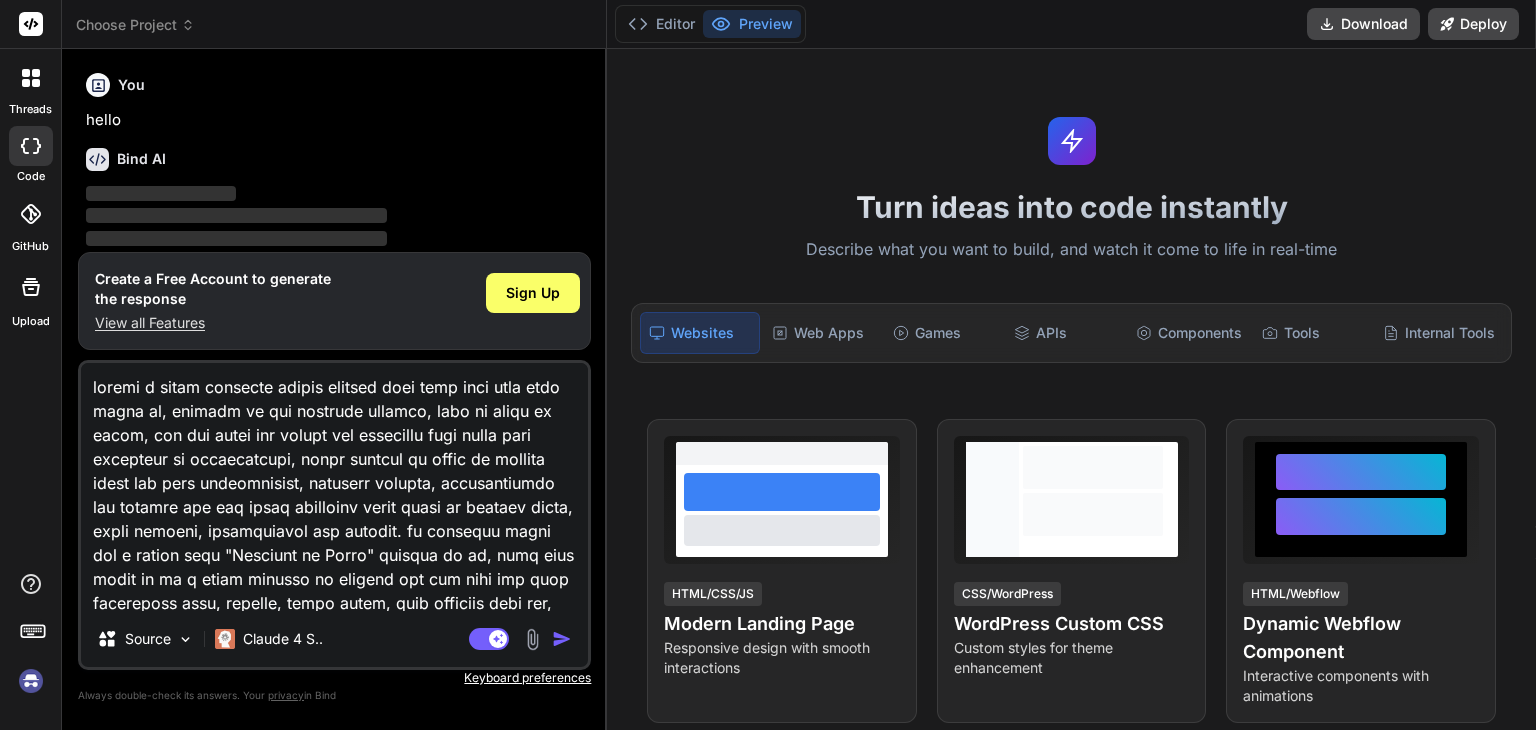 type on "create a blood donation system website with home page that have about us, contact us and donation process, have to types of login, one for donor and second for recipient with login info according to requirements, after logging as donor in website there are book appointments, donation history, notifications and profile and for after recipient login there is request blood, track request, notification and profile. on homepage there are a button with "Register as Donor" written on it, when user click on it a login section is enabled for him with the form containing name, contact, blood group, last donation date etc, after successful login user can access dashboard and other functions given as above, on donation board there's a "Book Appointment" option by which used to take info like nearst center, date and time cheak eligibility based on last donation date and then confirm according to eligibility. there's a another login for Recipient with button written as "Request Blood" for users who need blood, they logi..." 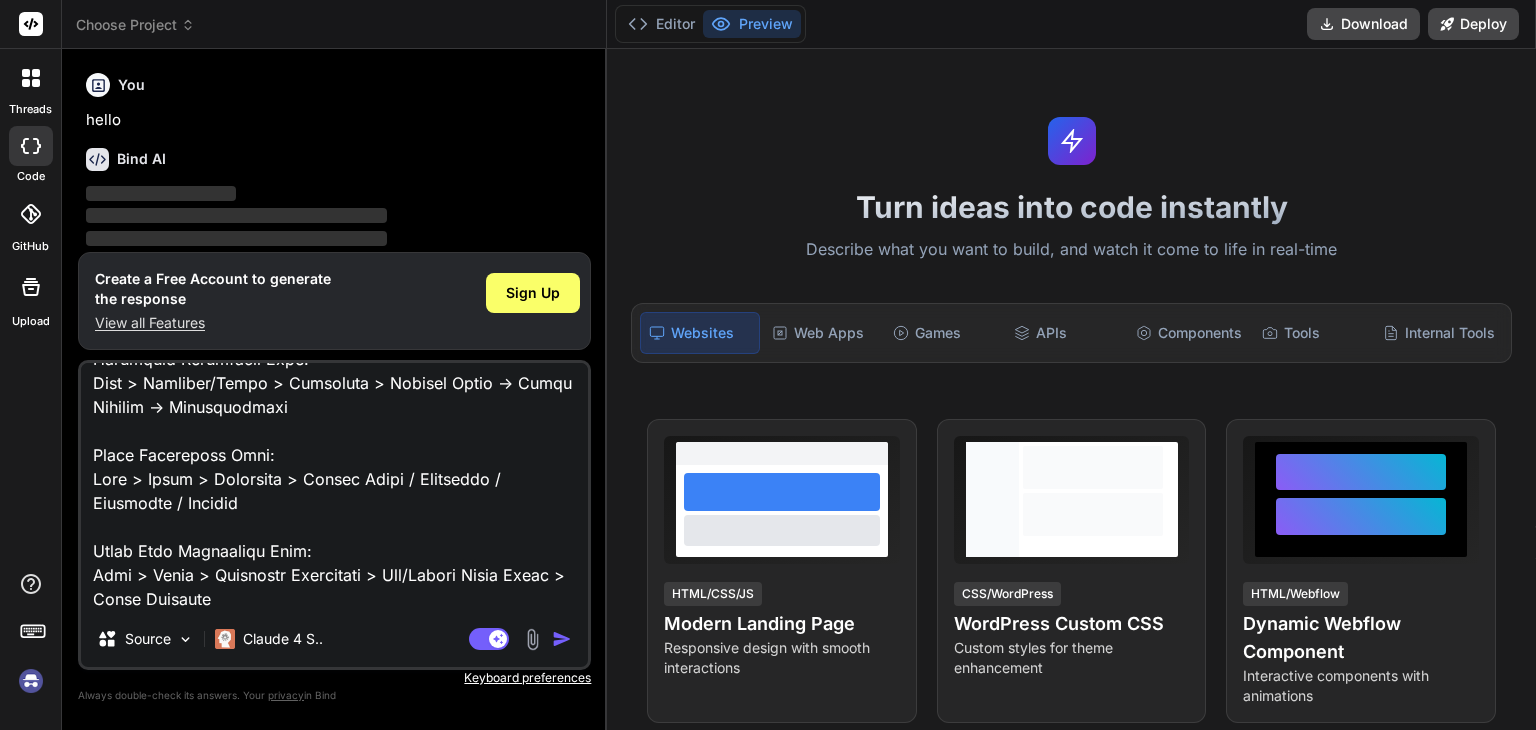 type on "x" 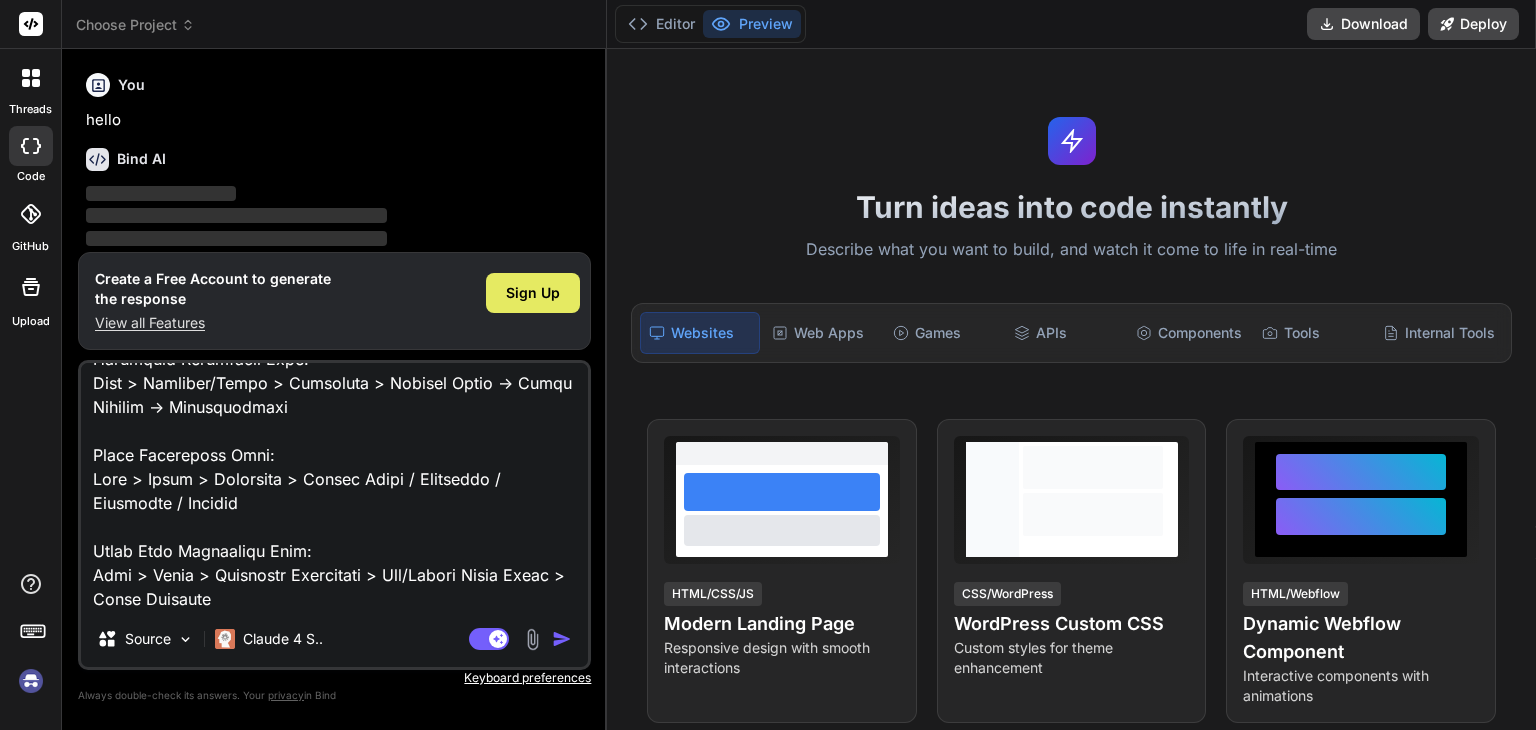 click on "Sign Up" at bounding box center (533, 293) 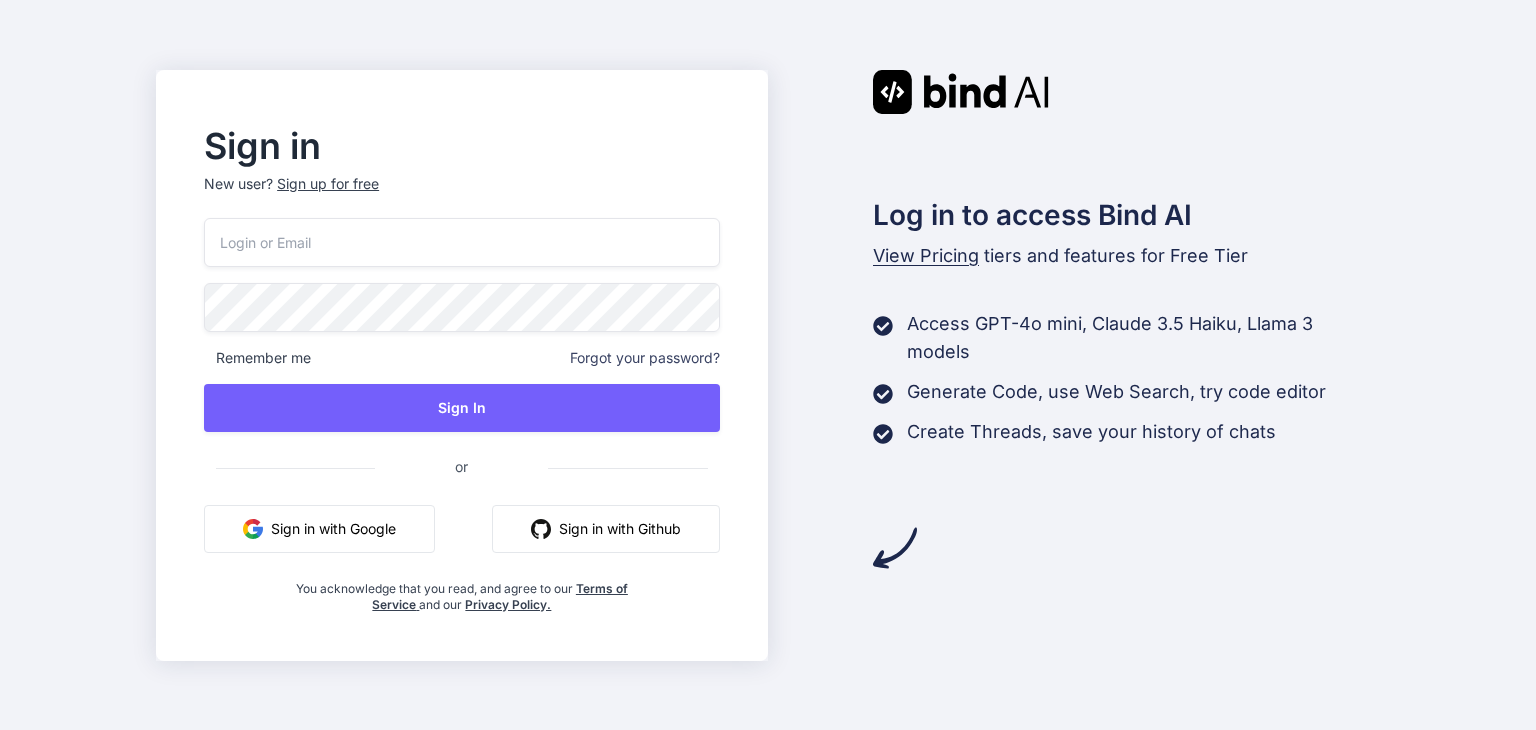 scroll, scrollTop: 0, scrollLeft: 0, axis: both 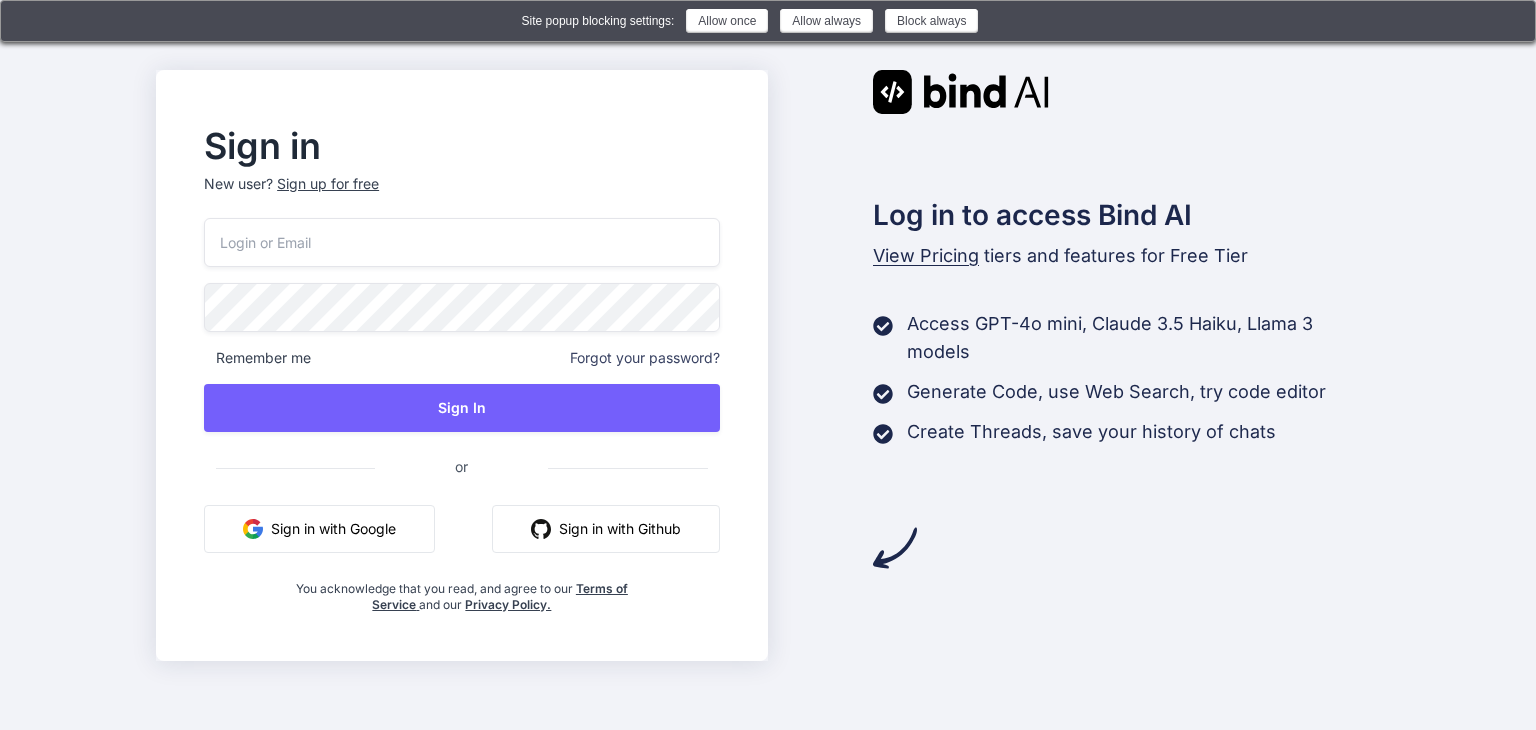 click on "Sign in with Google" at bounding box center [319, 529] 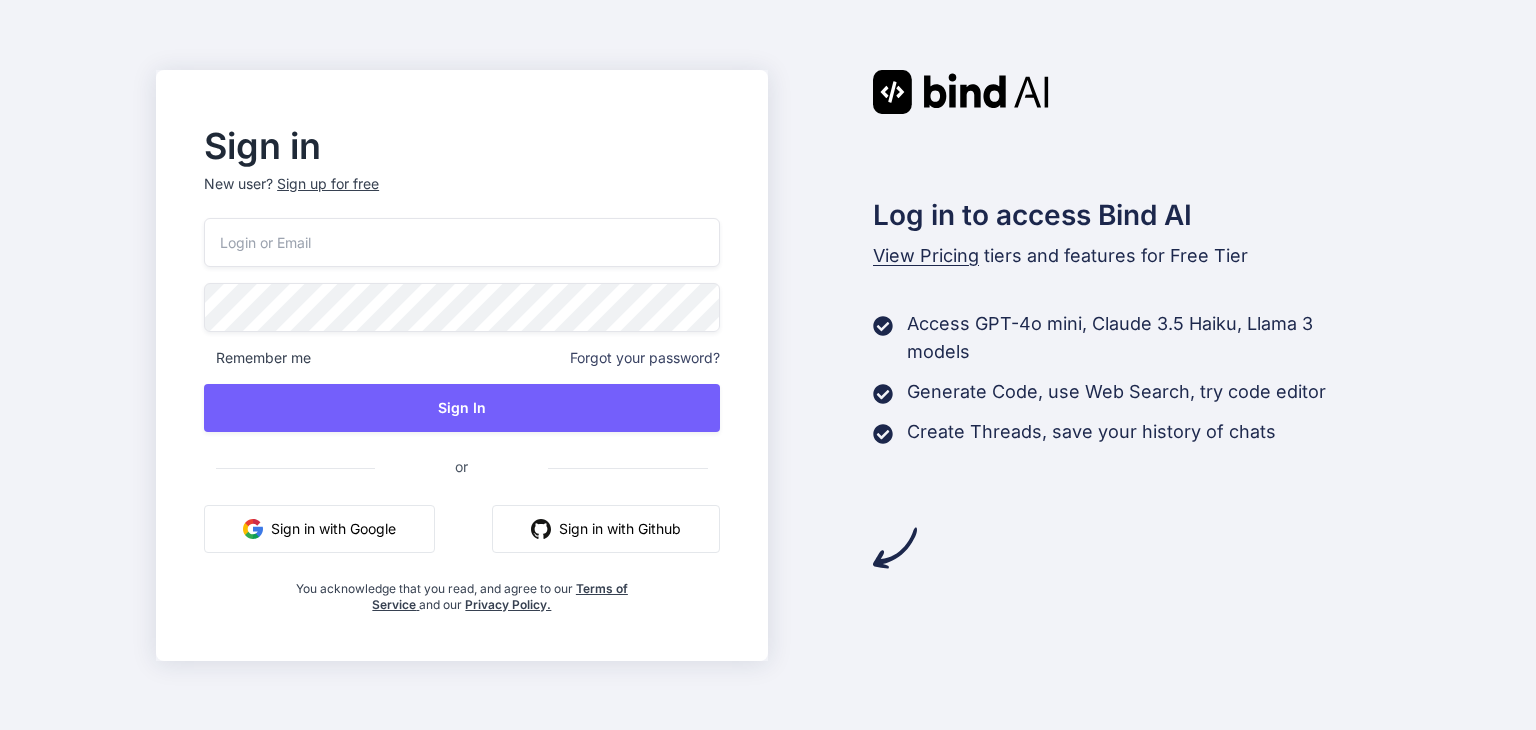 click on "Sign in with Google" at bounding box center [319, 529] 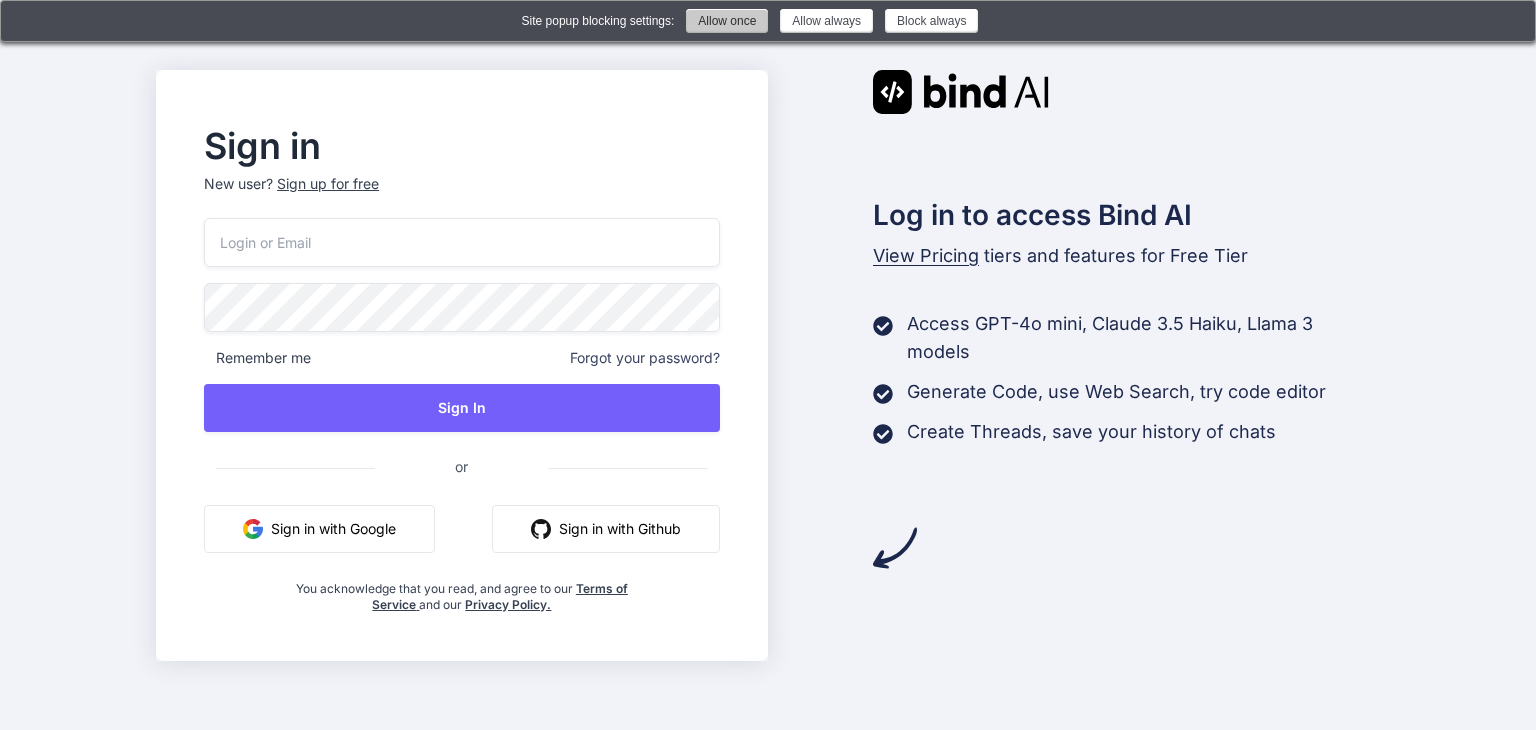 click on "Allow once" at bounding box center (727, 21) 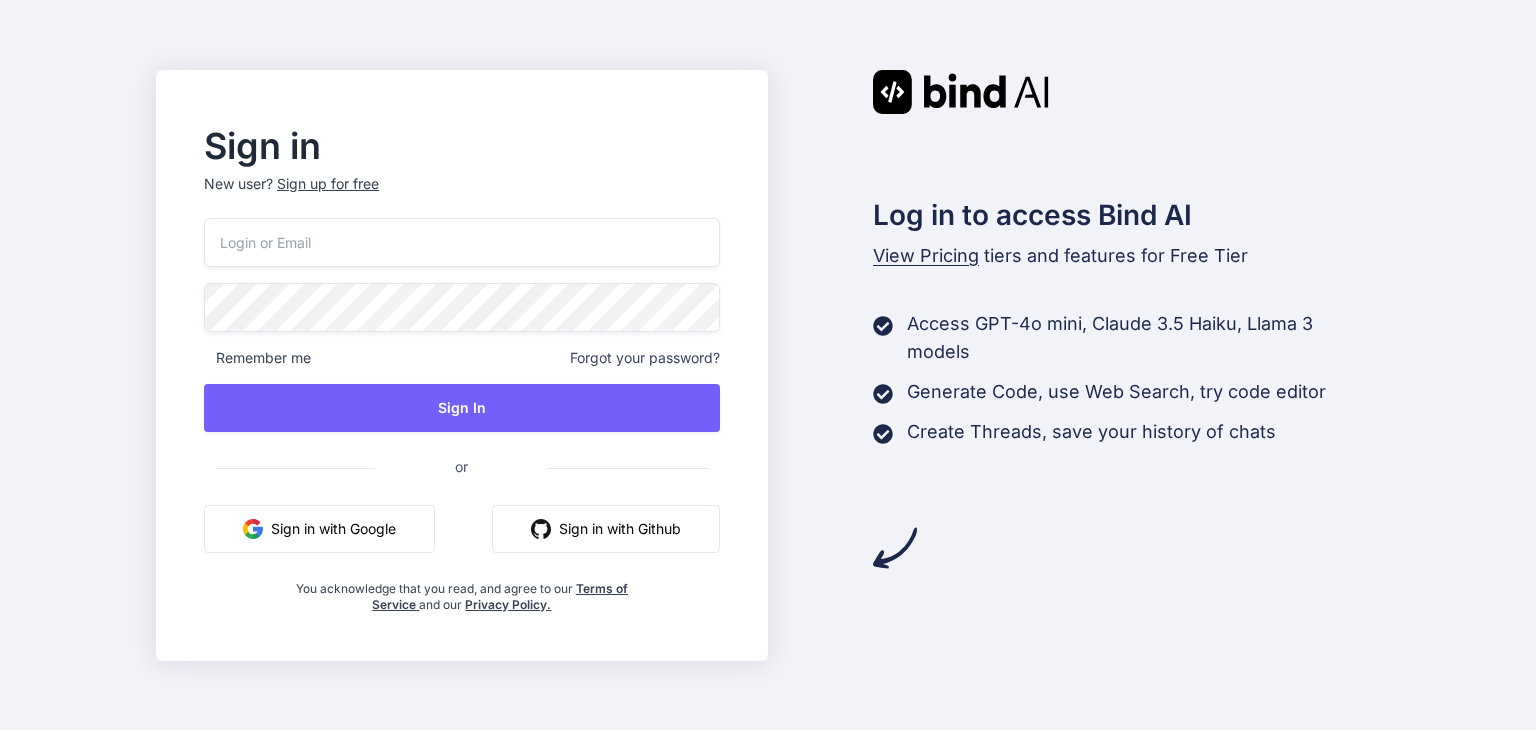 click on "Sign in with Google" at bounding box center (319, 529) 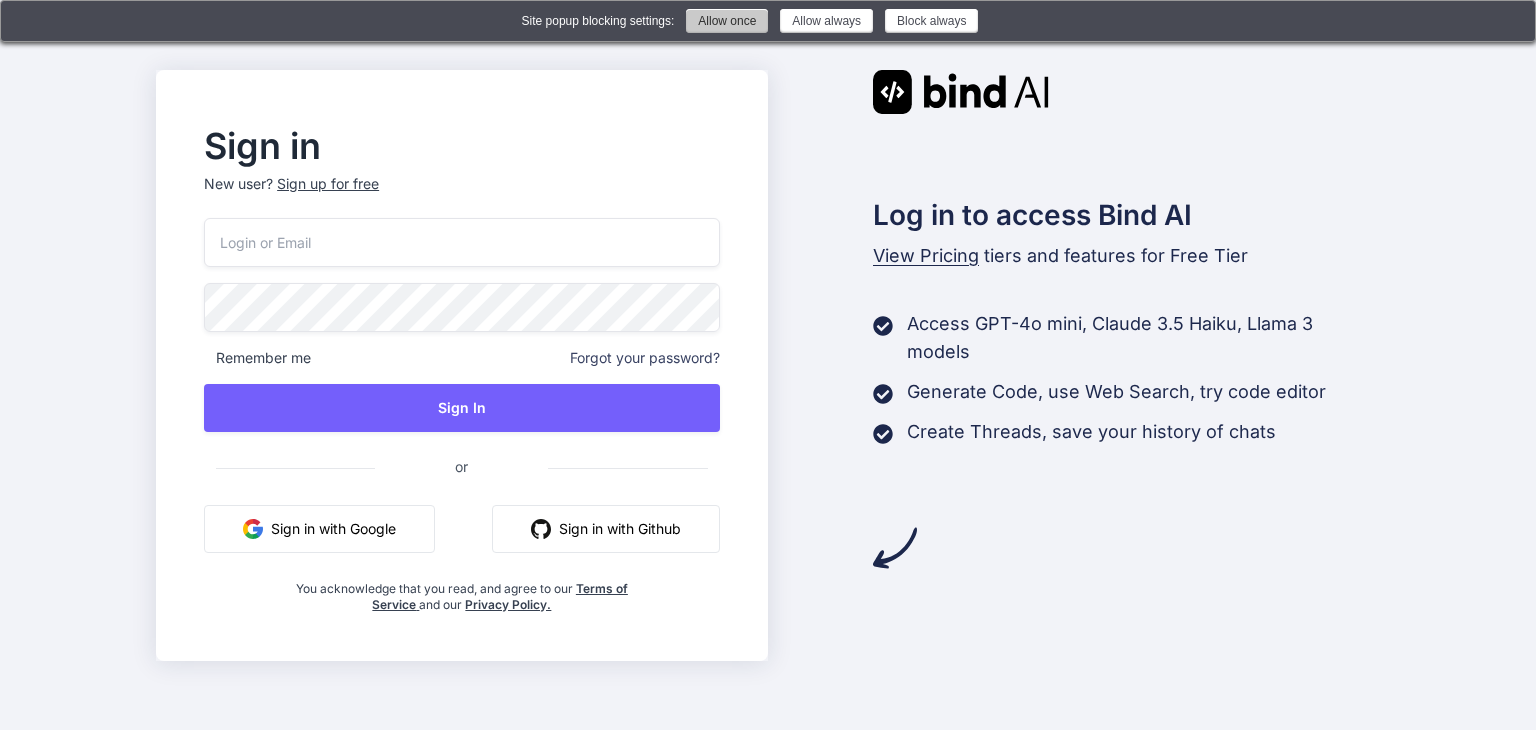 click on "Allow once" at bounding box center [727, 21] 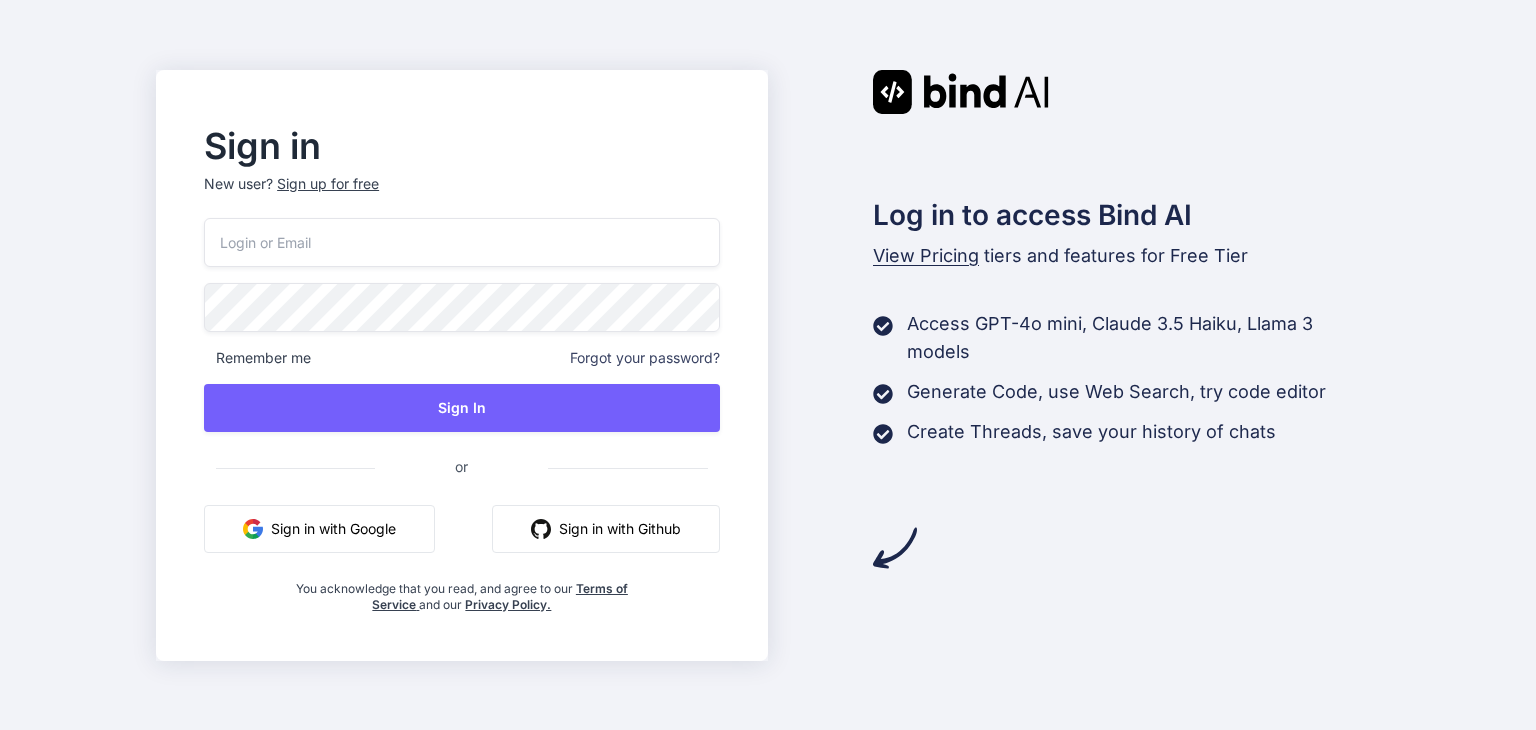 click on "Sign in with Google" at bounding box center (319, 529) 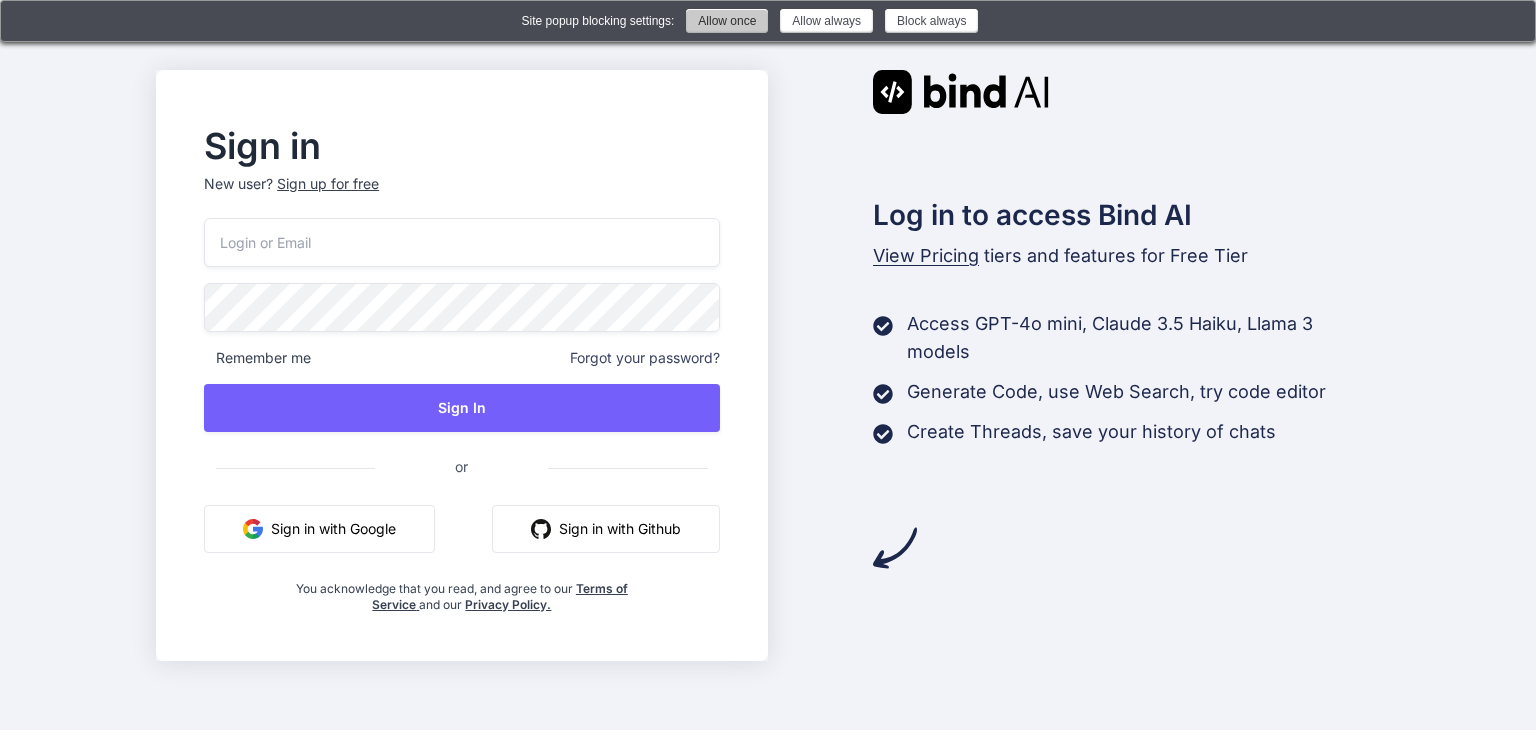 click on "Allow once" at bounding box center [727, 21] 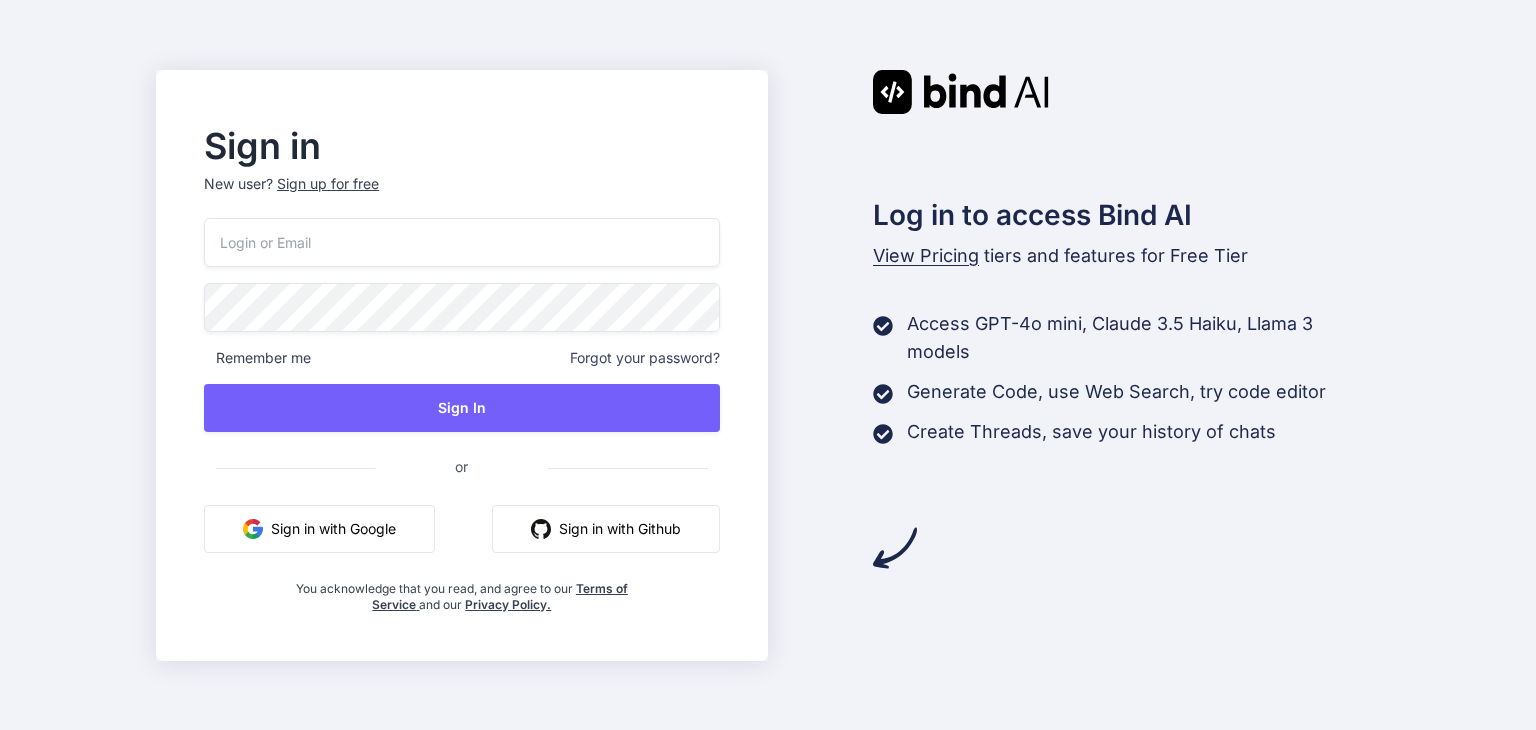 scroll, scrollTop: 0, scrollLeft: 0, axis: both 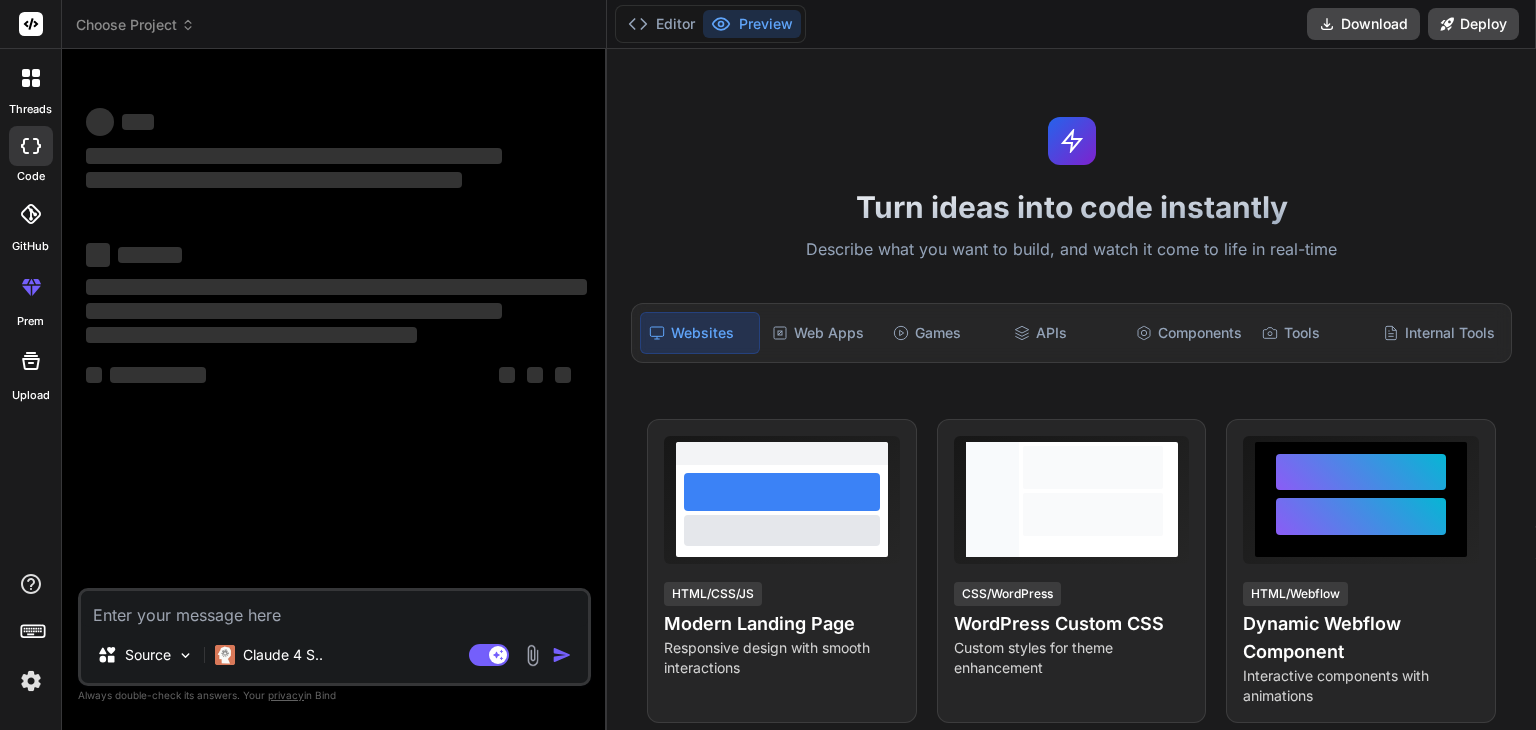 click at bounding box center [334, 609] 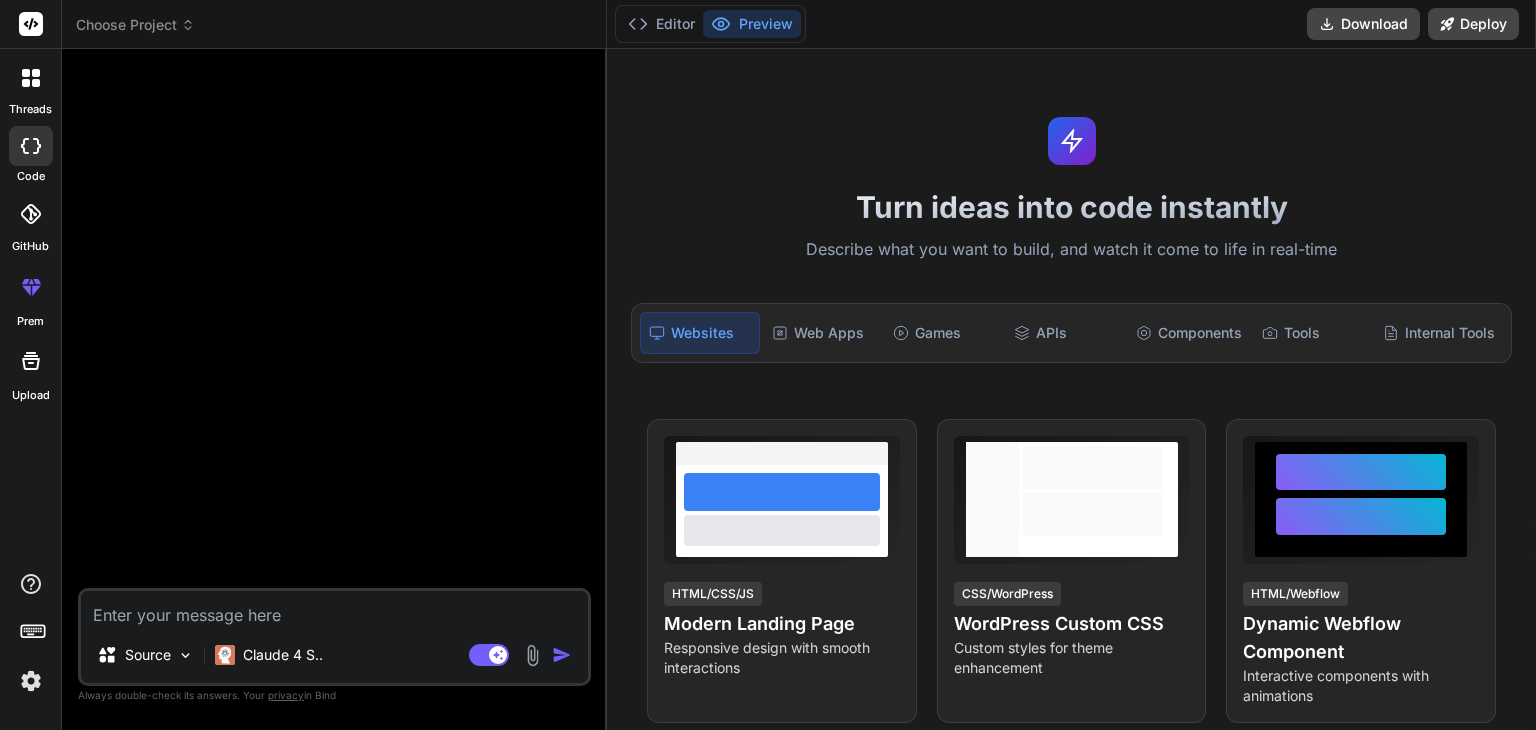 paste on "create a blood donation system website with home page that have about us, contact us and donation process, have to types of login, one for donor and second for recipient with login info according to requirements, after logging as donor in website there are book appointments, donation history, notifications and profile and for after recipient login there is request blood, track request, notification and profile. on homepage there are a button with "Register as Donor" written on it, when user click on it a login section is enabled for him with the form containing name, contact, blood group, last donation date etc, after successful login user can access dashboard and other functions given as above, on donation board there's a "Book Appointment" option by which used to take info like nearst center, date and time cheak eligibility based on last donation date and then confirm according to eligibility. there's a another login for Recipient with button written as "Request Blood" for users who need blood, they logi..." 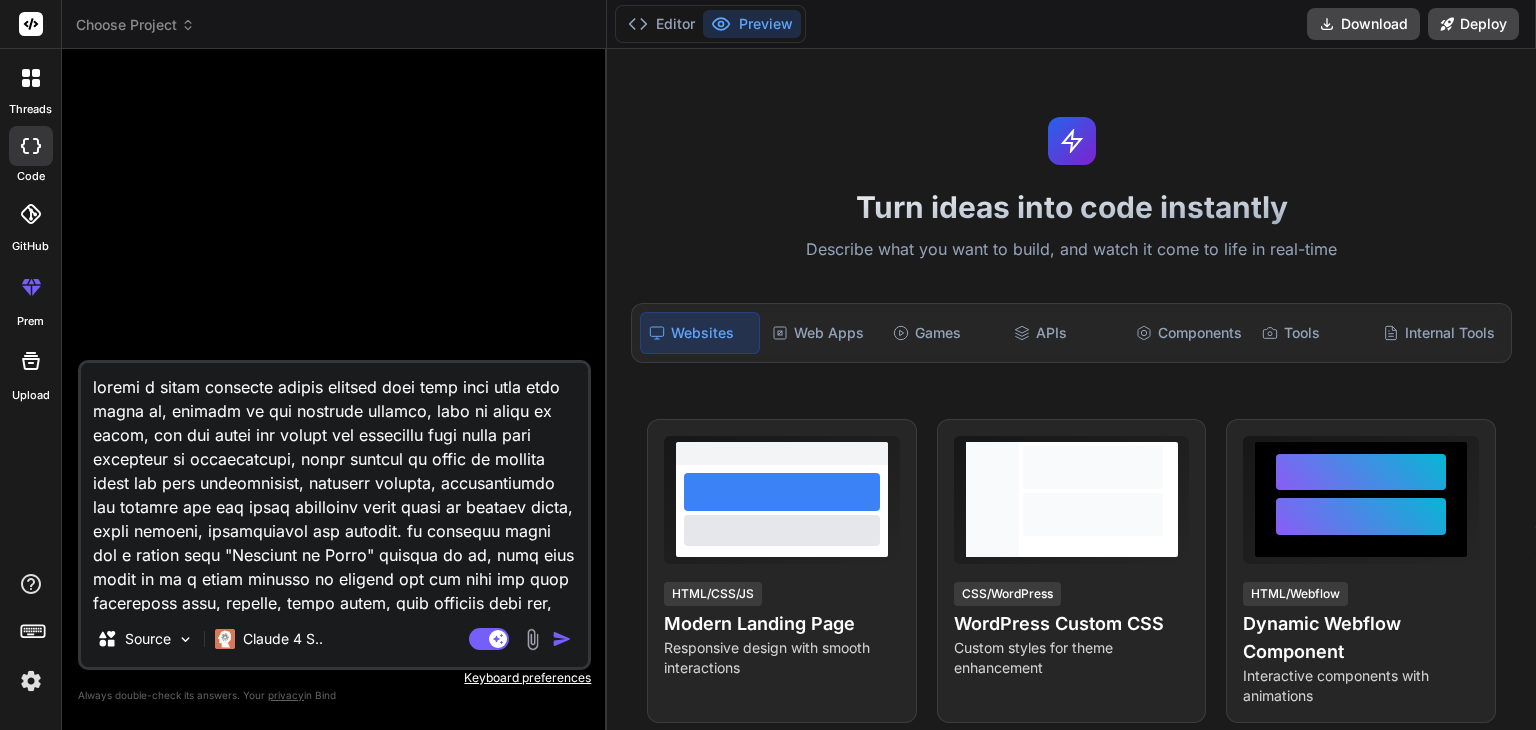 scroll, scrollTop: 841, scrollLeft: 0, axis: vertical 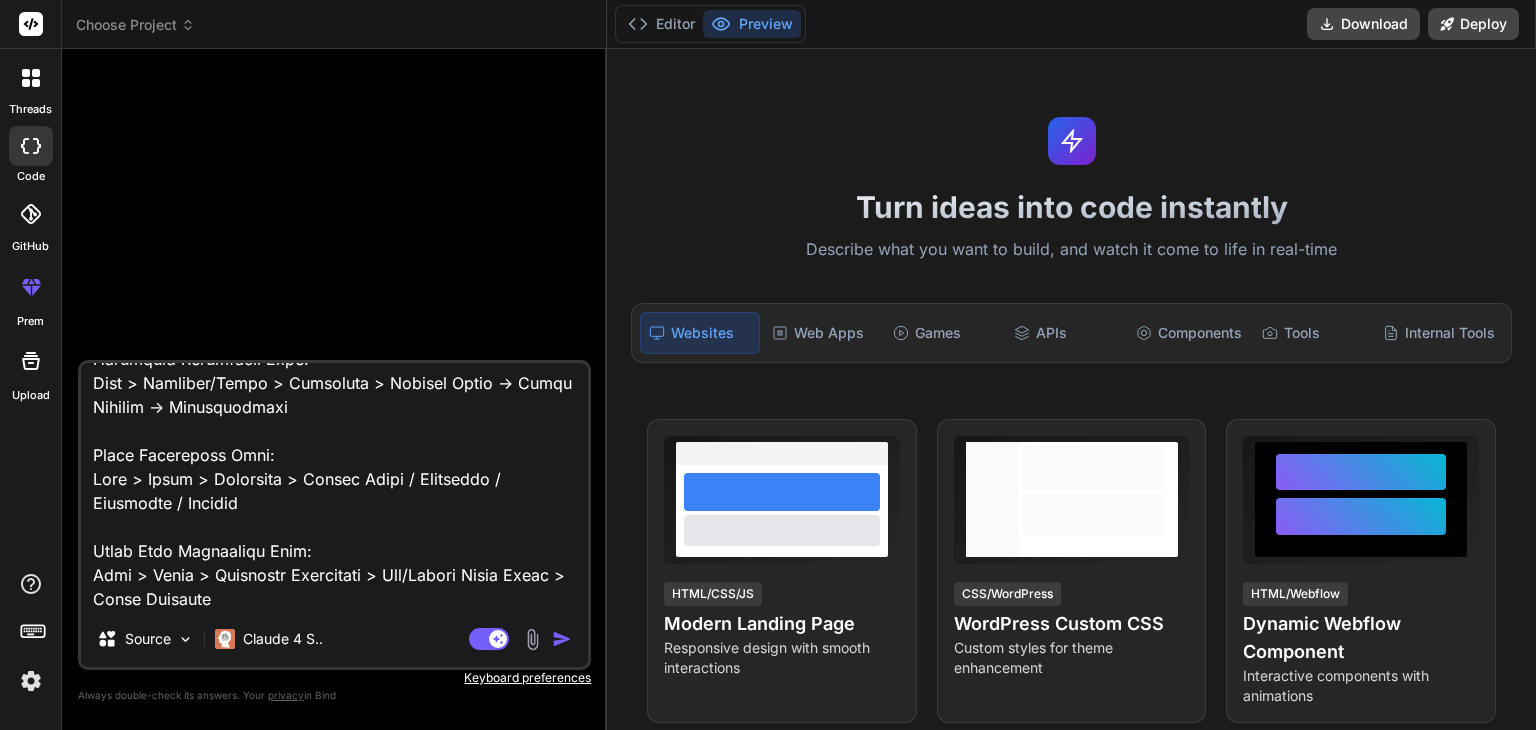 type on "create a blood donation system website with home page that have about us, contact us and donation process, have to types of login, one for donor and second for recipient with login info according to requirements, after logging as donor in website there are book appointments, donation history, notifications and profile and for after recipient login there is request blood, track request, notification and profile. on homepage there are a button with "Register as Donor" written on it, when user click on it a login section is enabled for him with the form containing name, contact, blood group, last donation date etc, after successful login user can access dashboard and other functions given as above, on donation board there's a "Book Appointment" option by which used to take info like nearst center, date and time cheak eligibility based on last donation date and then confirm according to eligibility. there's a another login for Recipient with button written as "Request Blood" for users who need blood, they logi..." 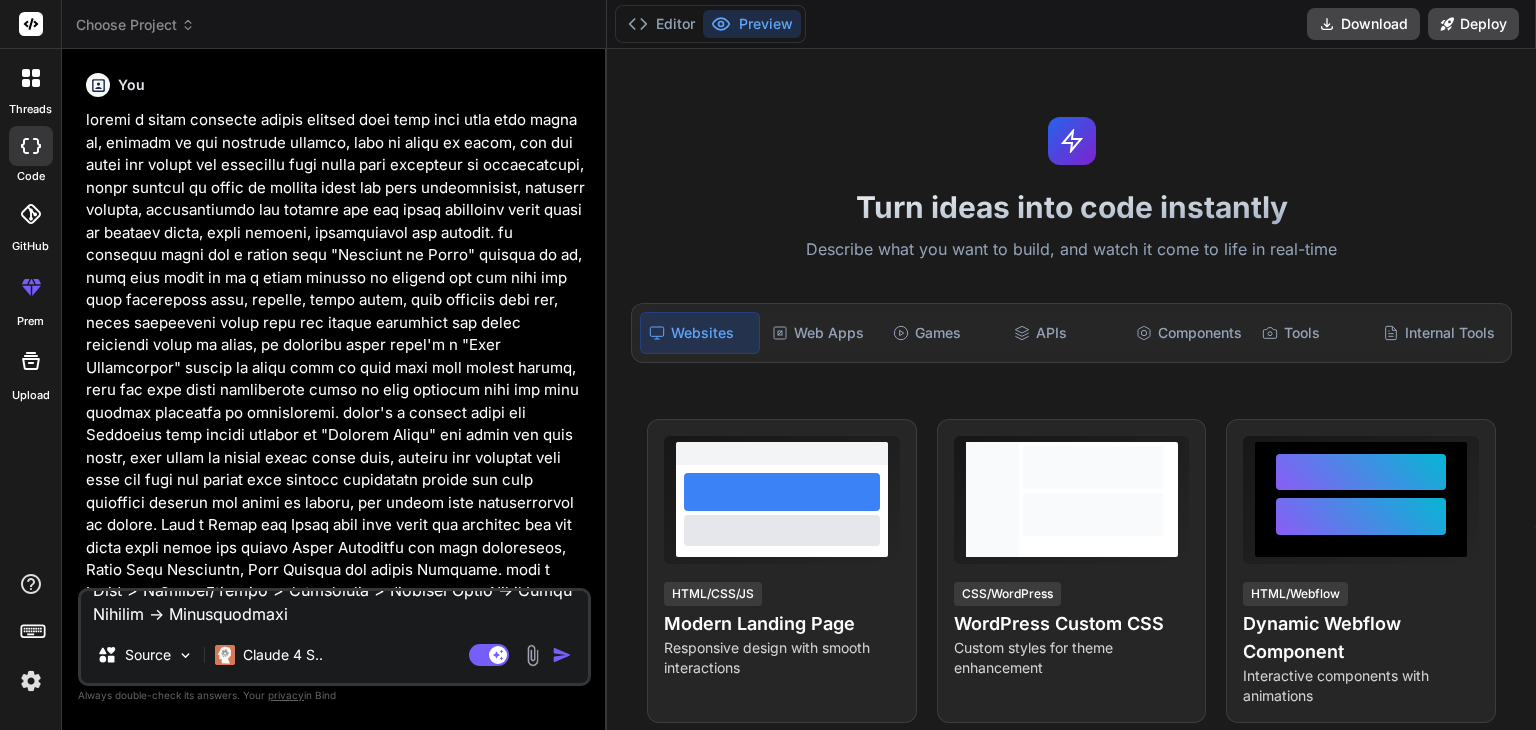 scroll, scrollTop: 0, scrollLeft: 0, axis: both 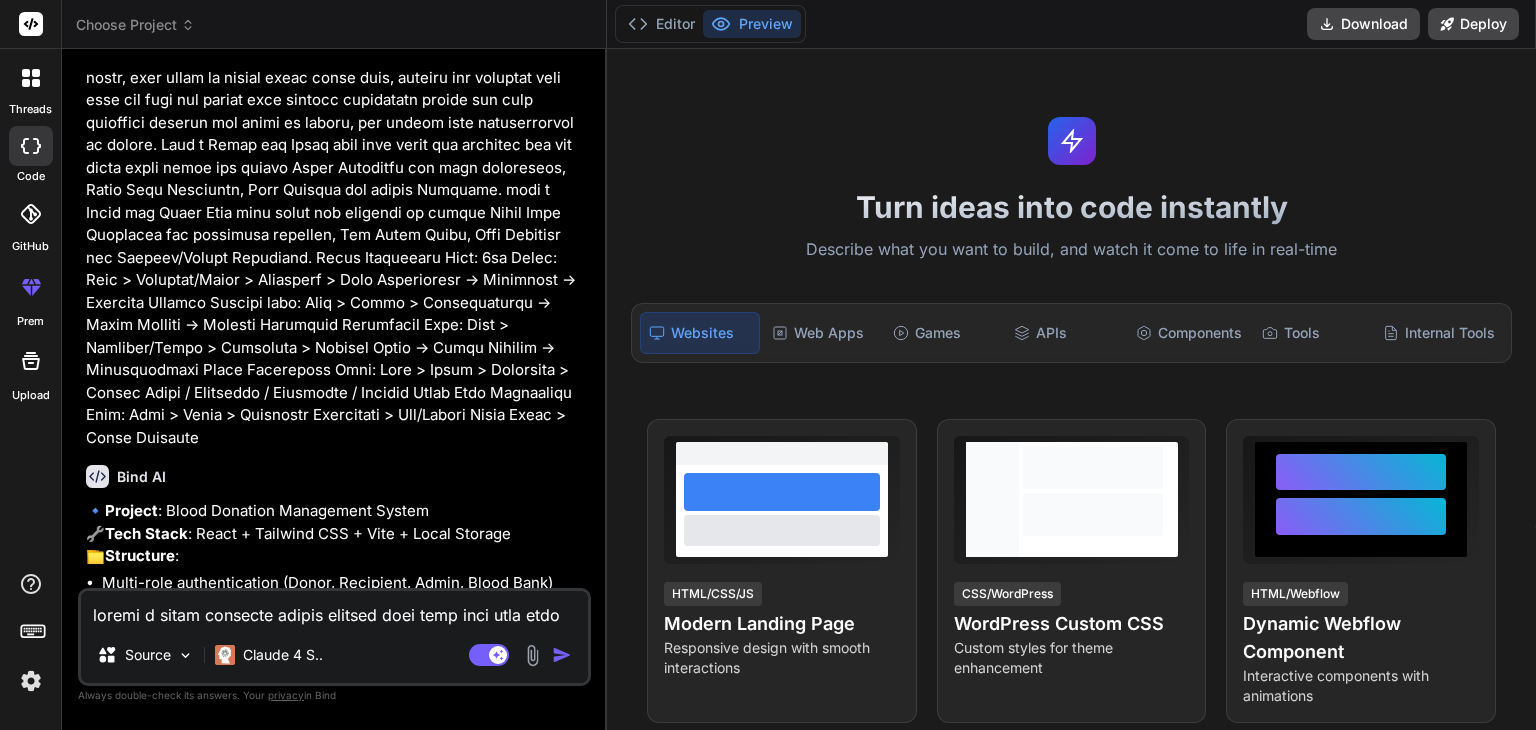 type on "x" 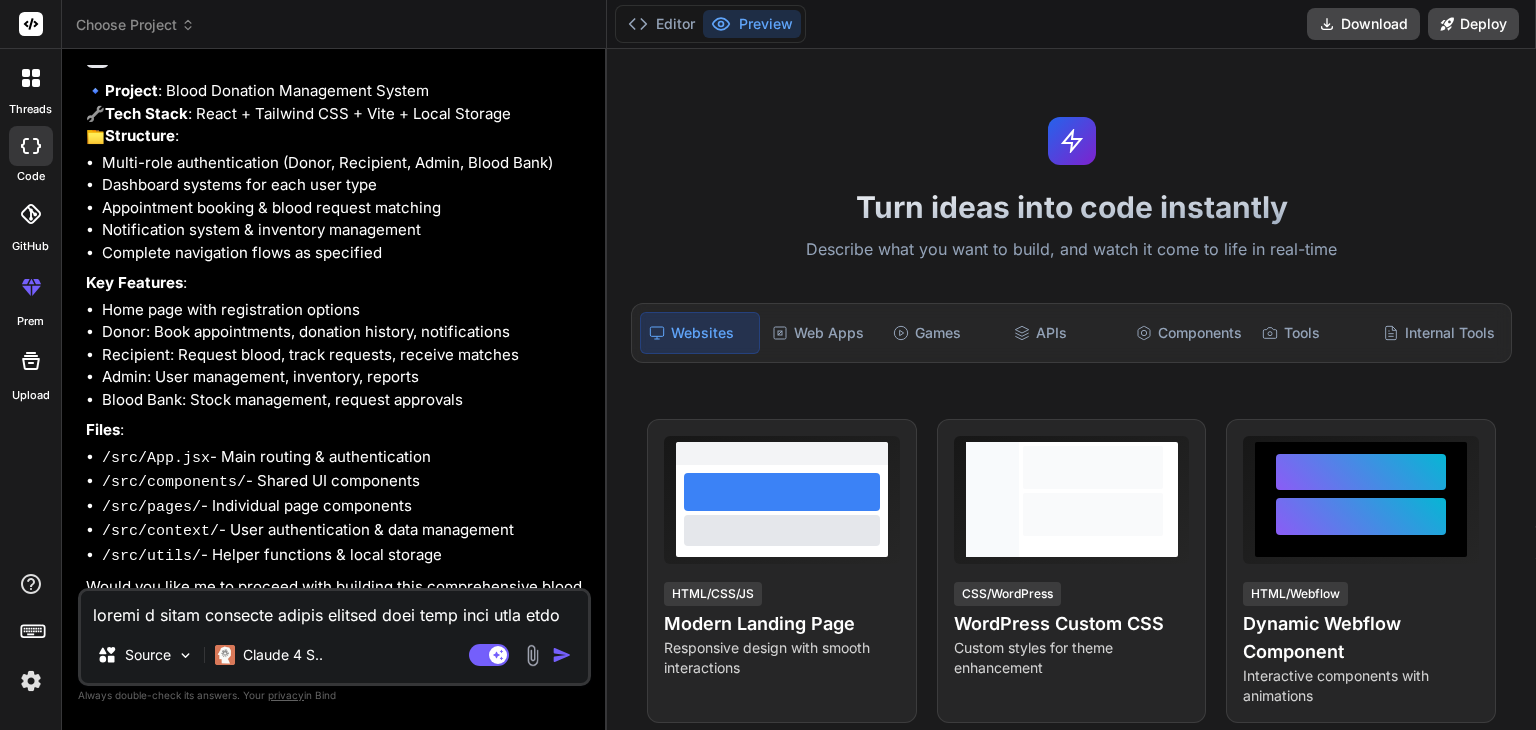 scroll, scrollTop: 871, scrollLeft: 0, axis: vertical 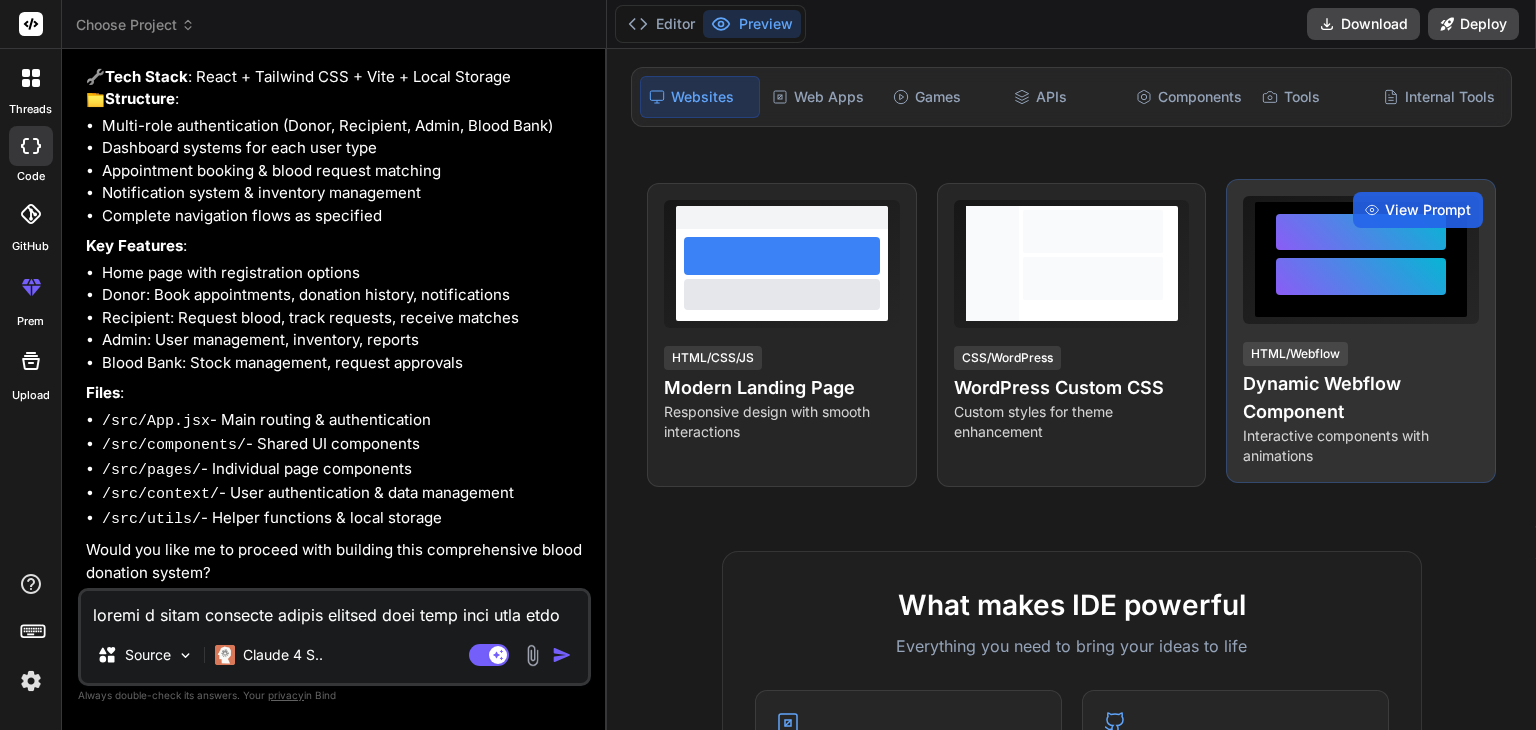 click on "View Prompt HTML/Webflow Dynamic Webflow Component Interactive components with animations" at bounding box center (1361, 331) 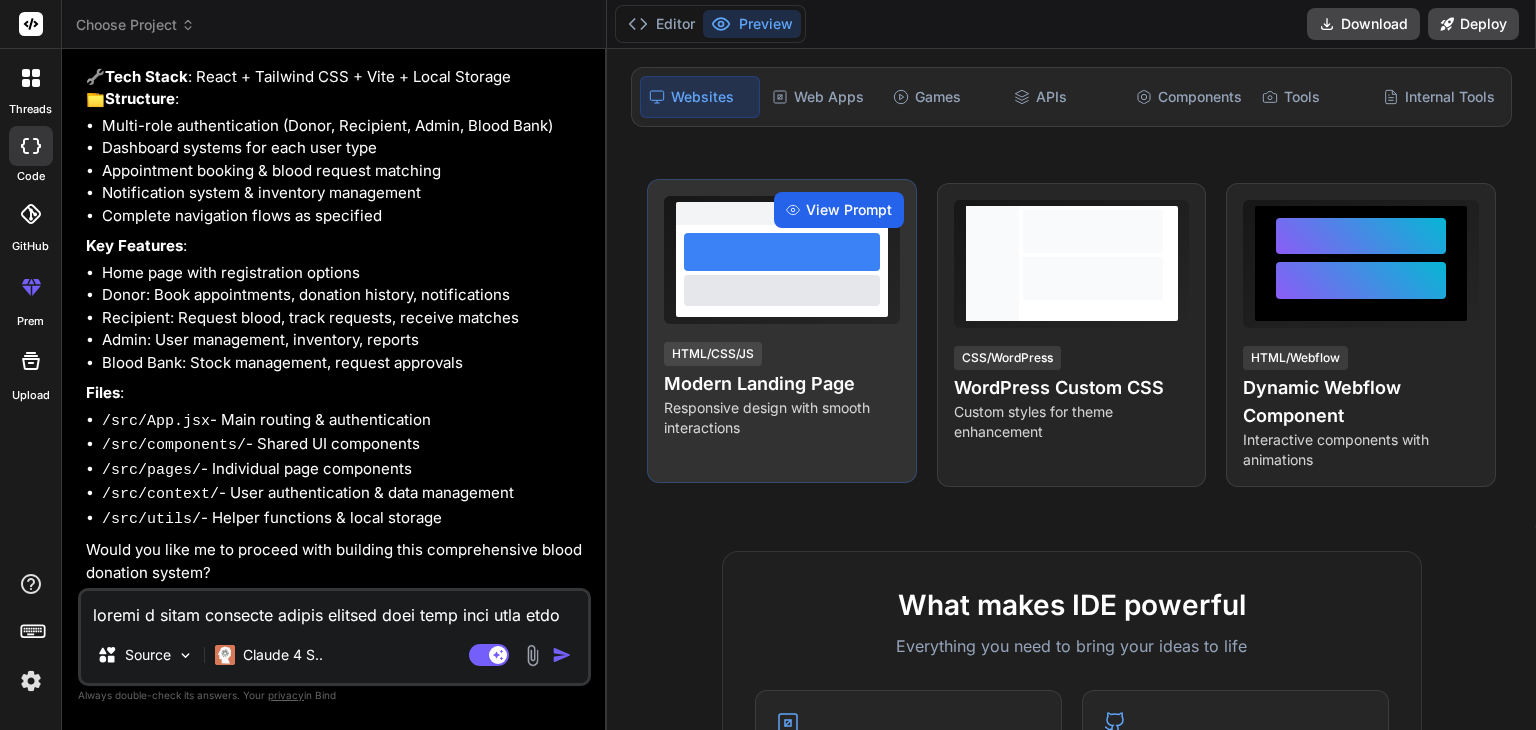 click on "View Prompt" at bounding box center (849, 210) 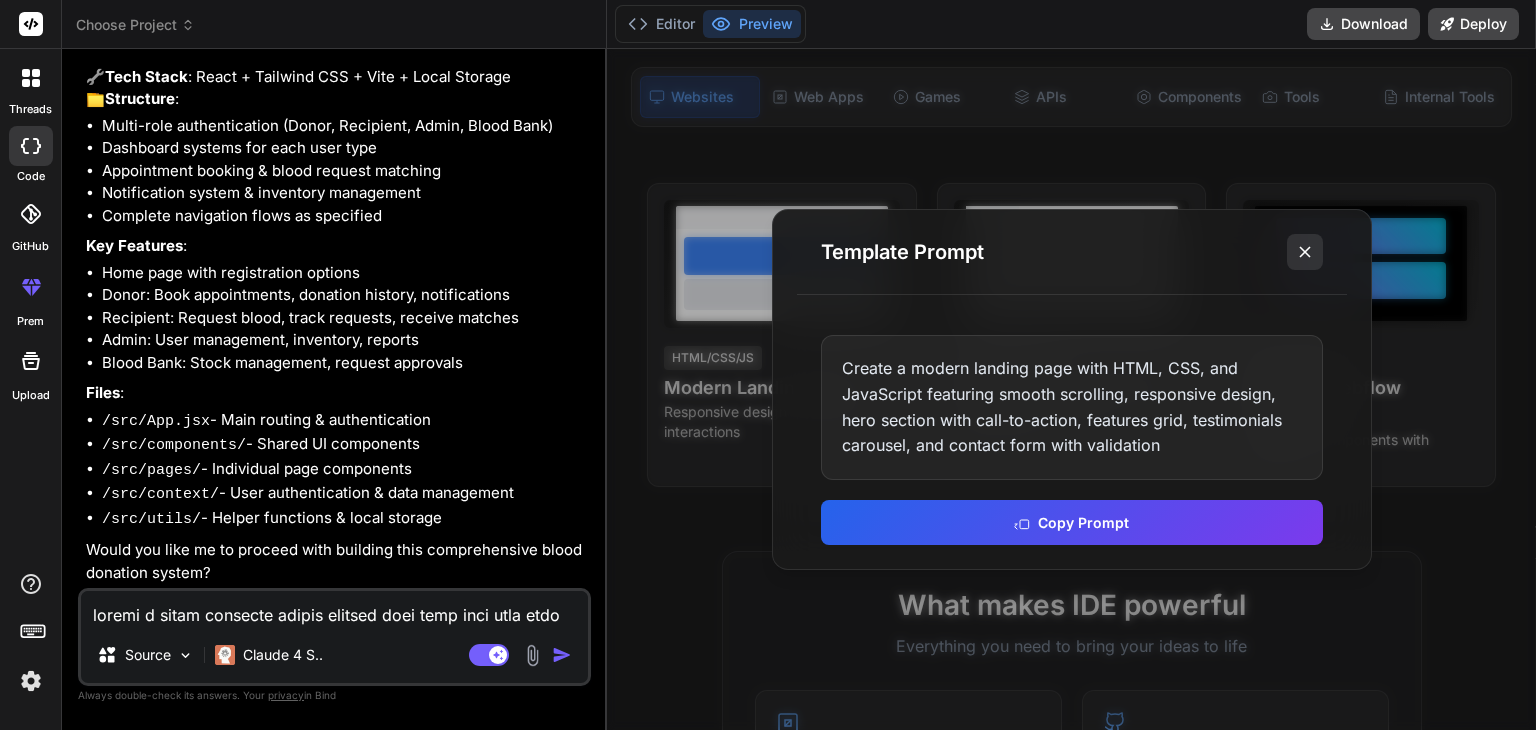 click 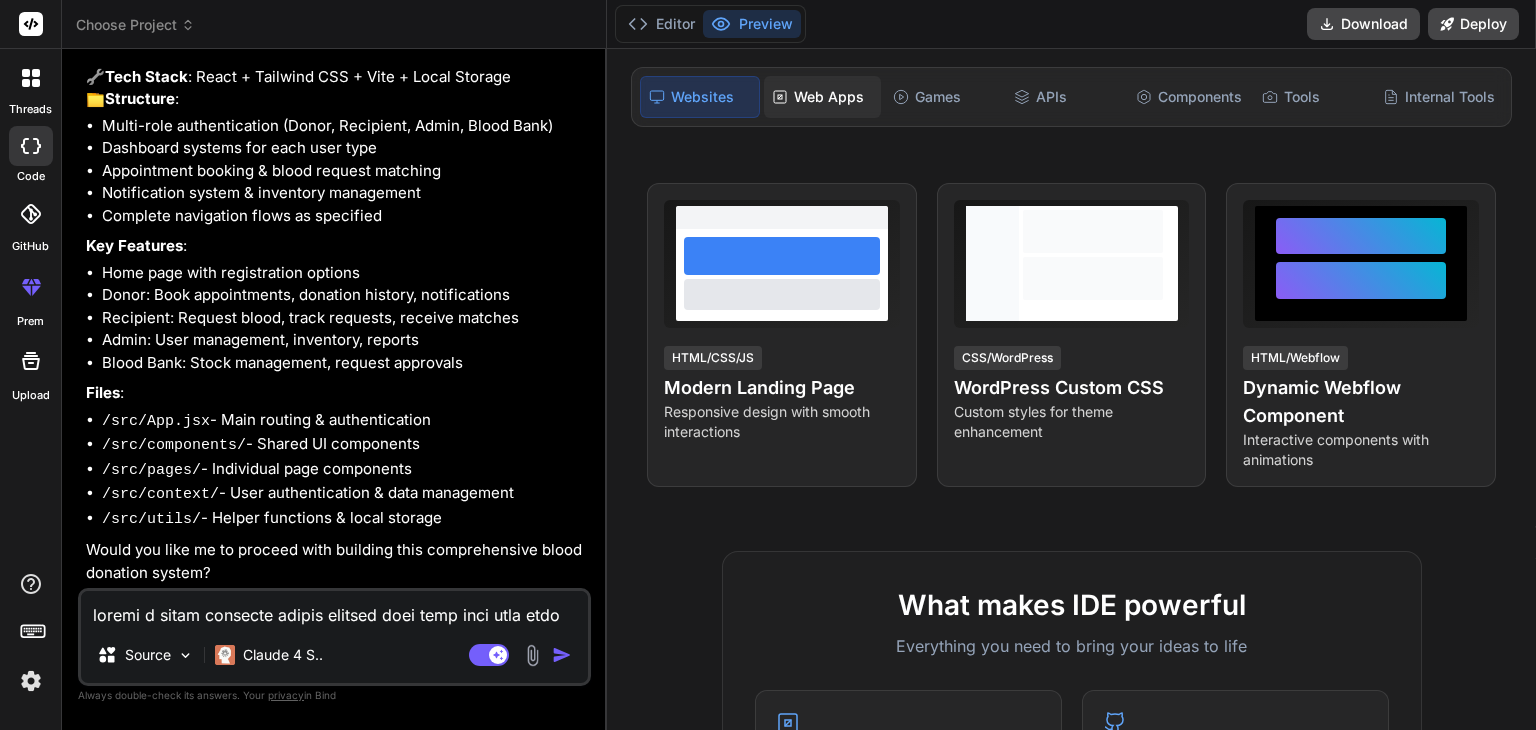 click on "Web Apps" at bounding box center [822, 97] 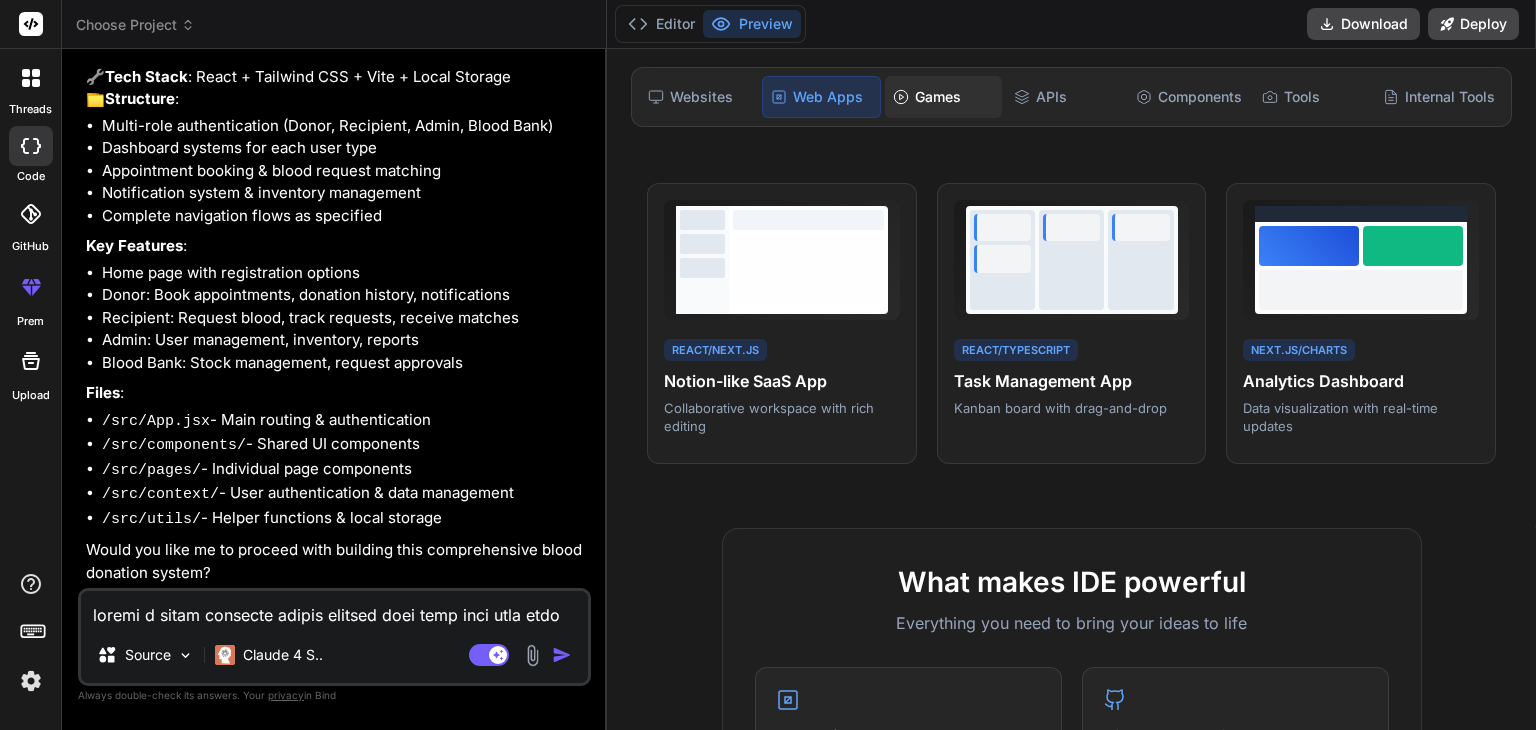 click on "Games" at bounding box center (943, 97) 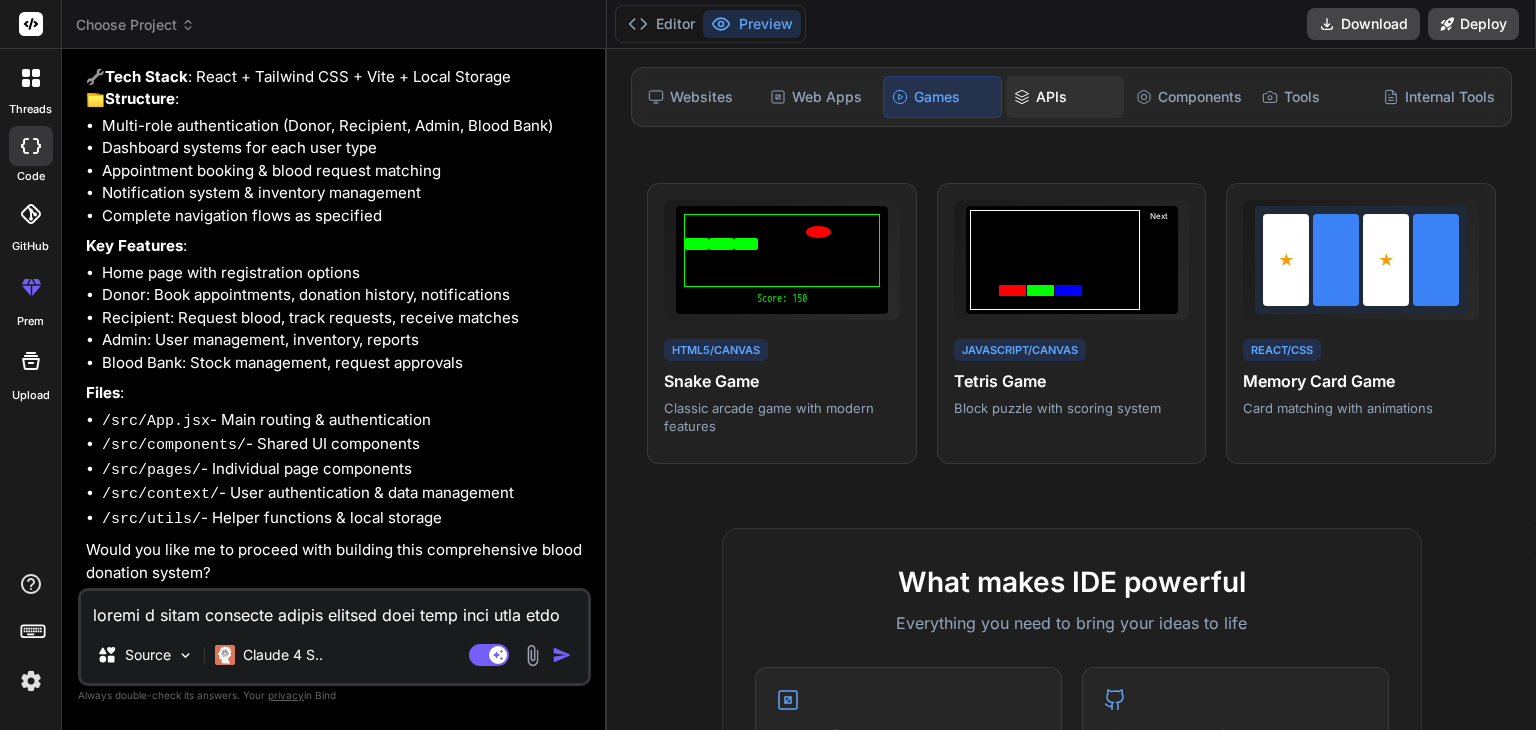 click on "APIs" at bounding box center (1064, 97) 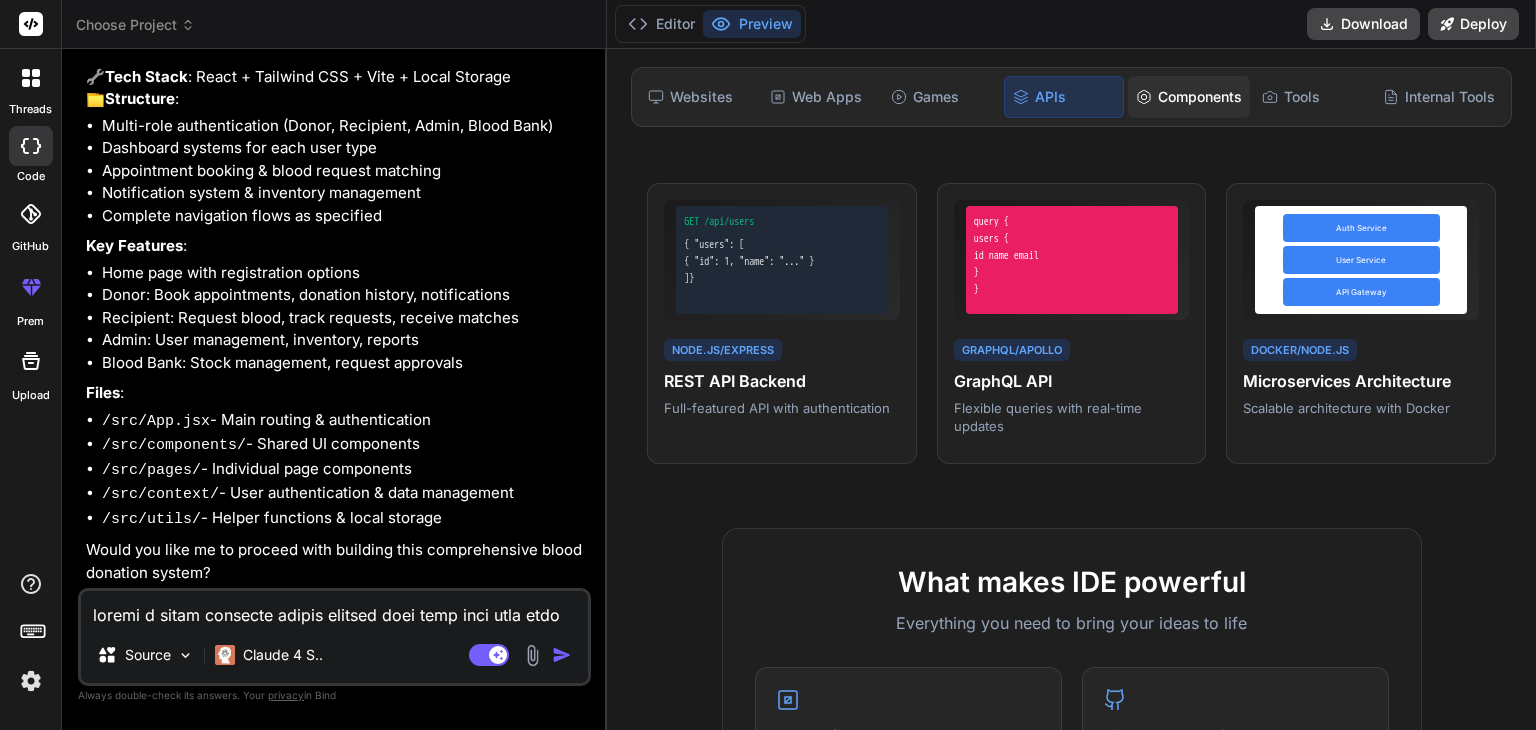 click on "Components" at bounding box center (1189, 97) 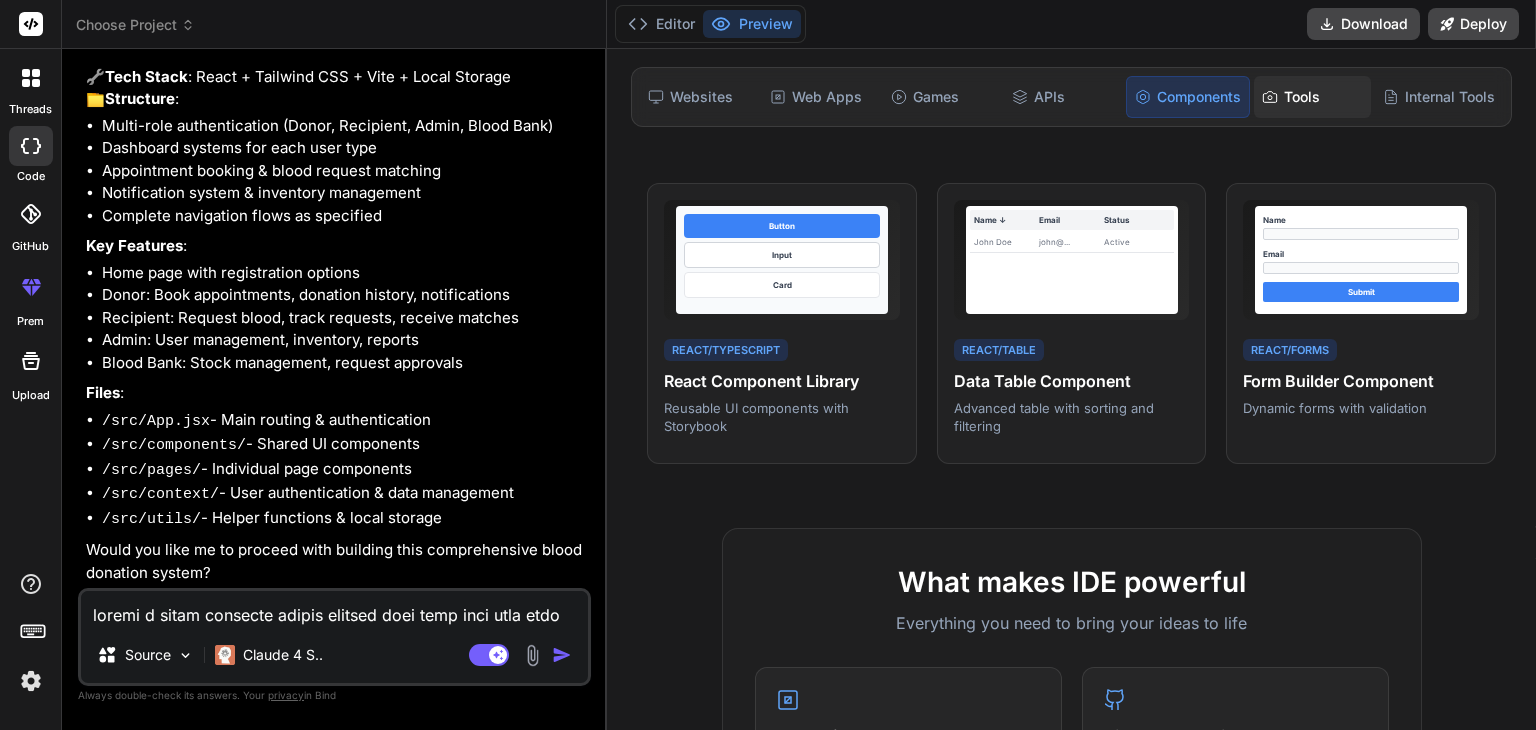 click 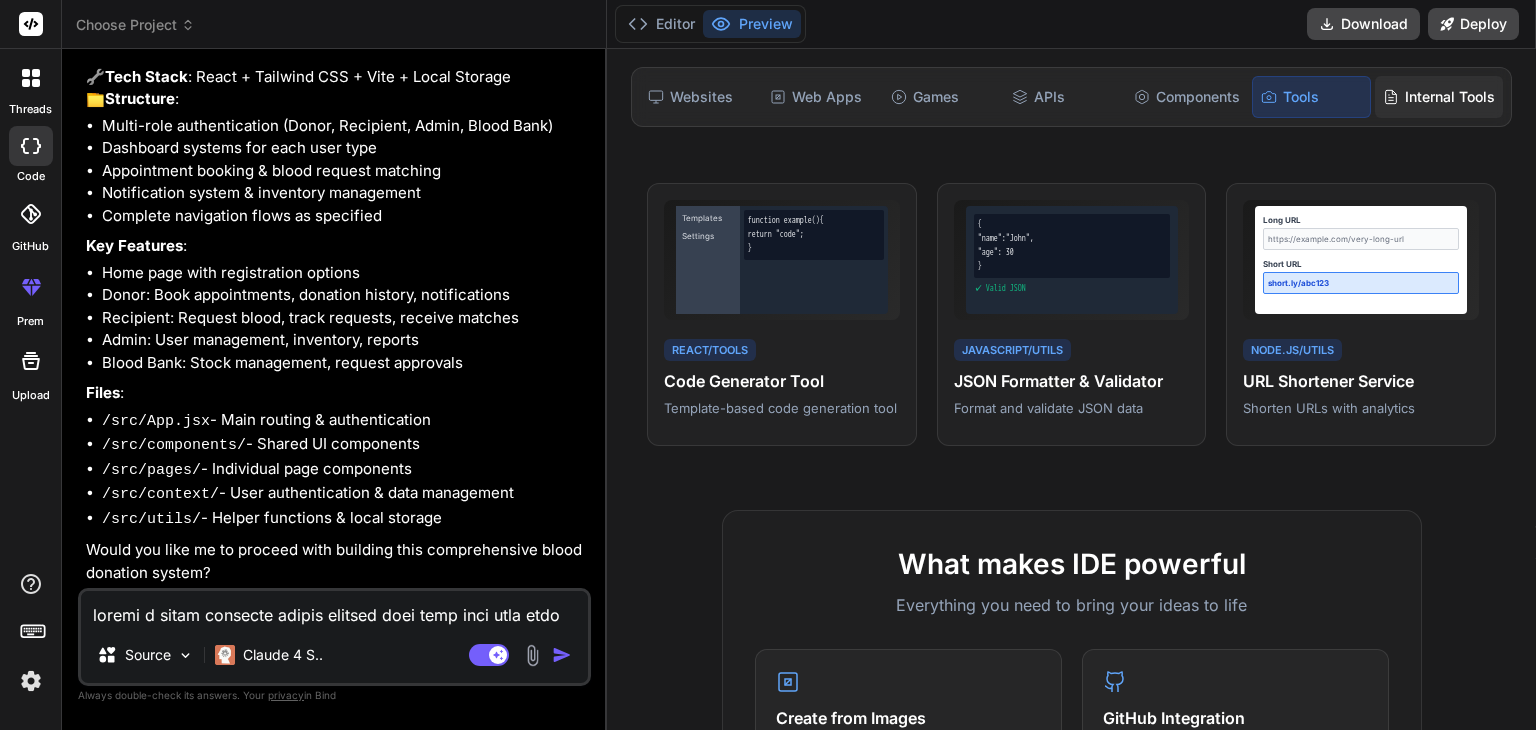click on "Internal Tools" at bounding box center [1439, 97] 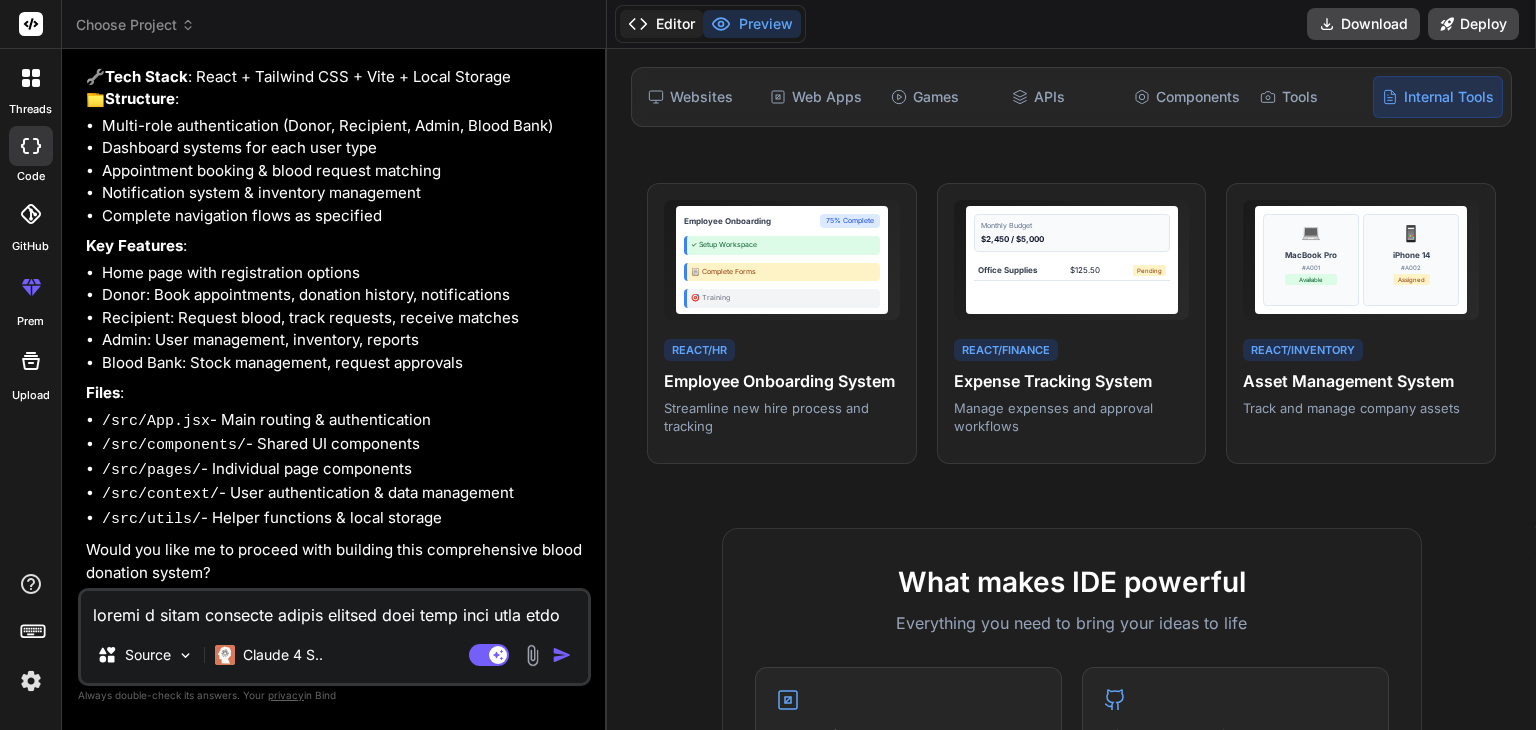 click on "Editor" at bounding box center [661, 24] 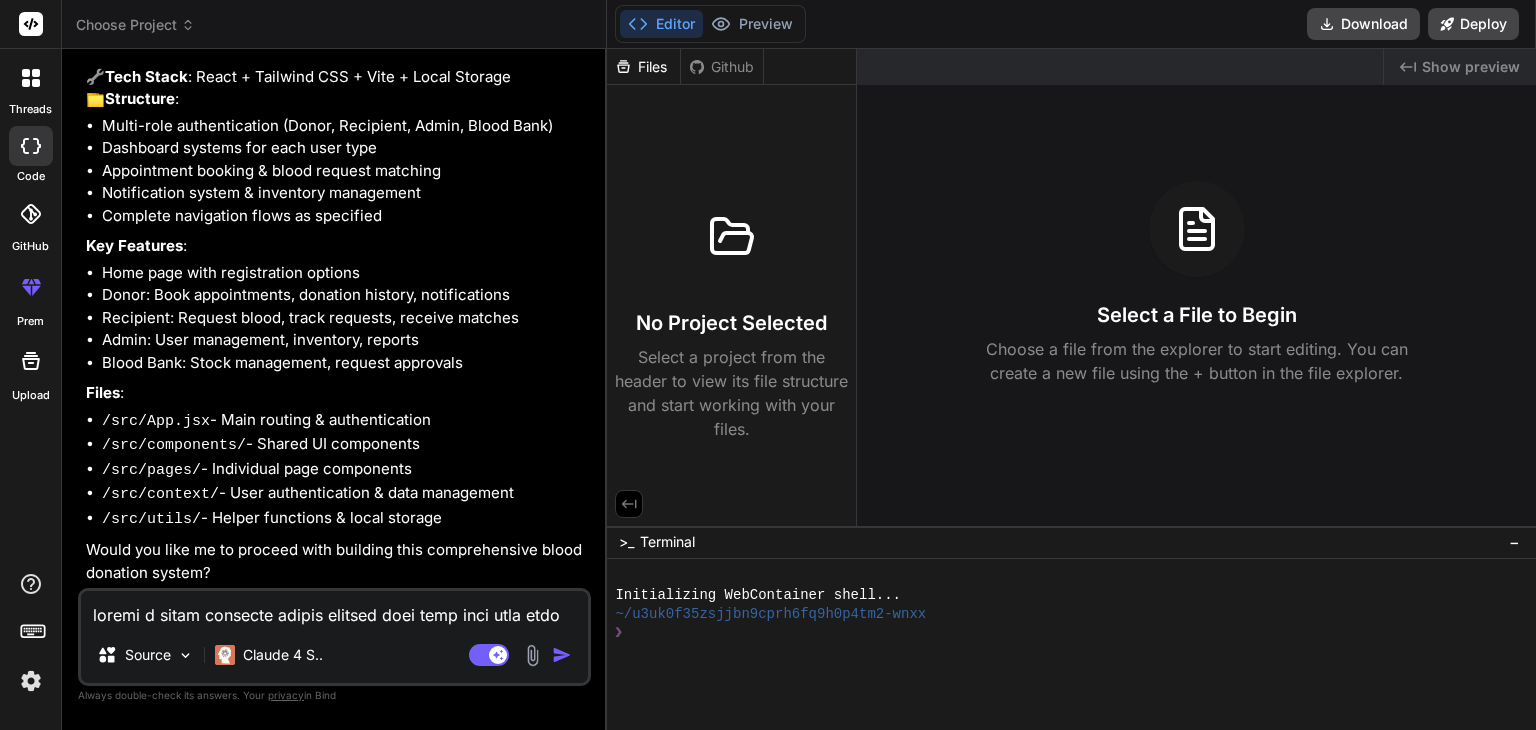 click at bounding box center (732, 237) 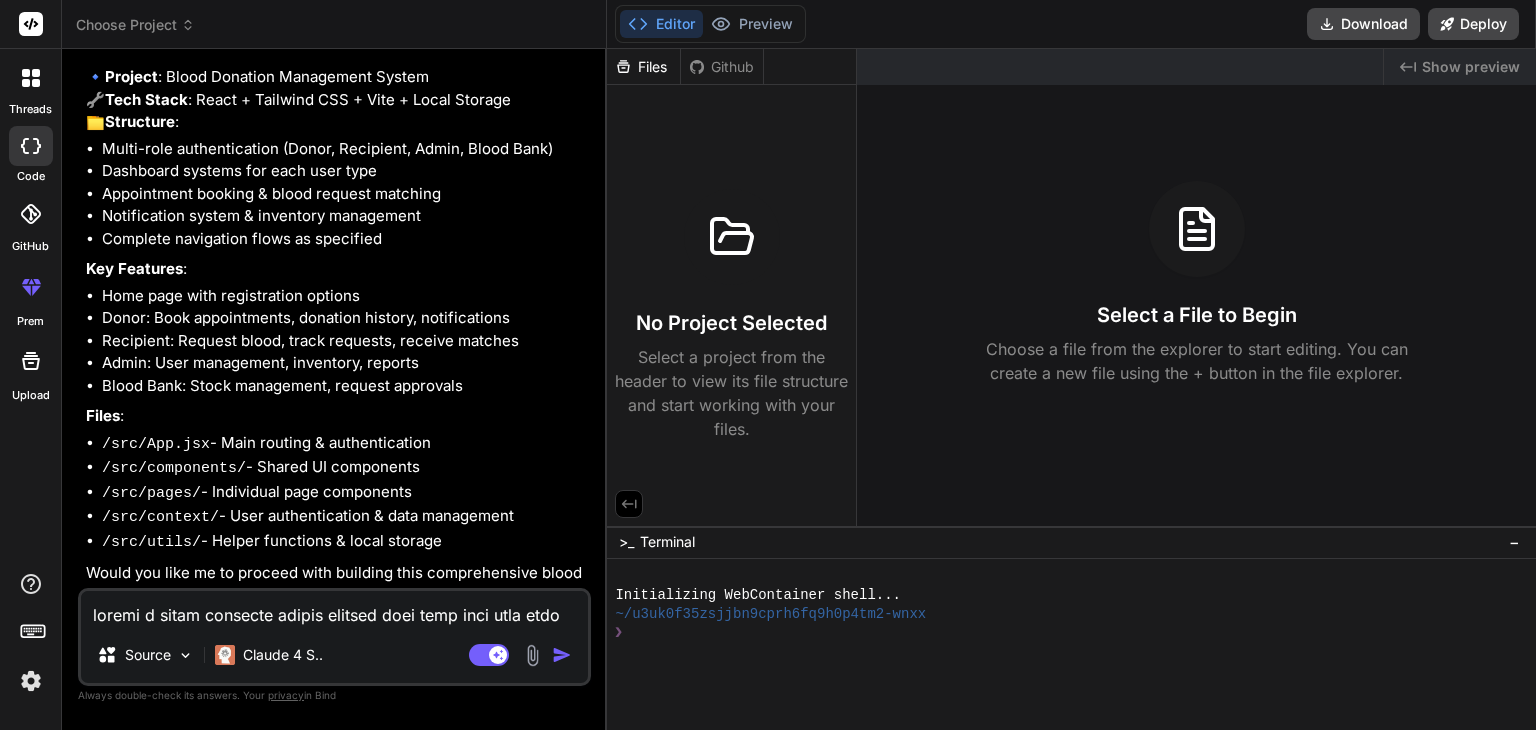 scroll, scrollTop: 871, scrollLeft: 0, axis: vertical 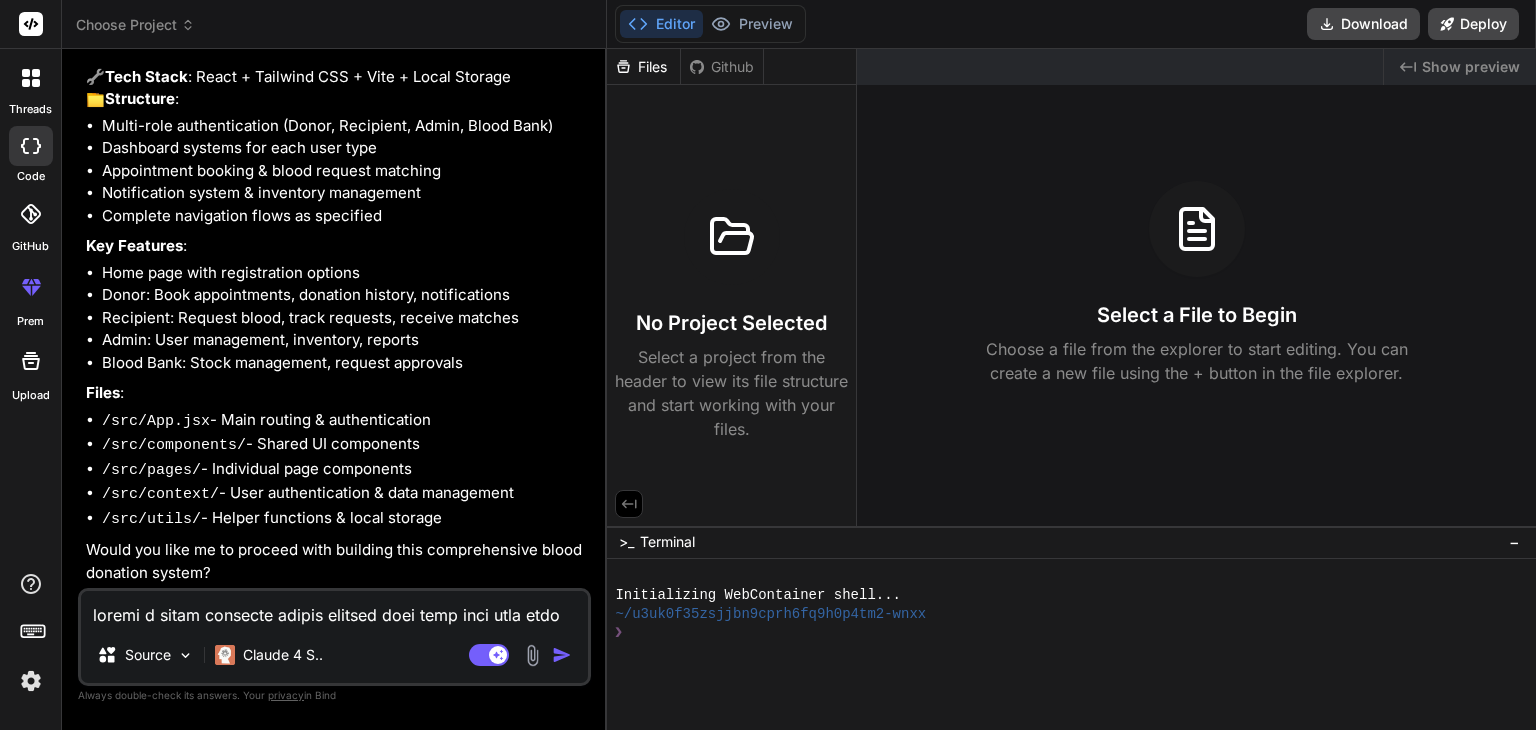 click at bounding box center (334, 609) 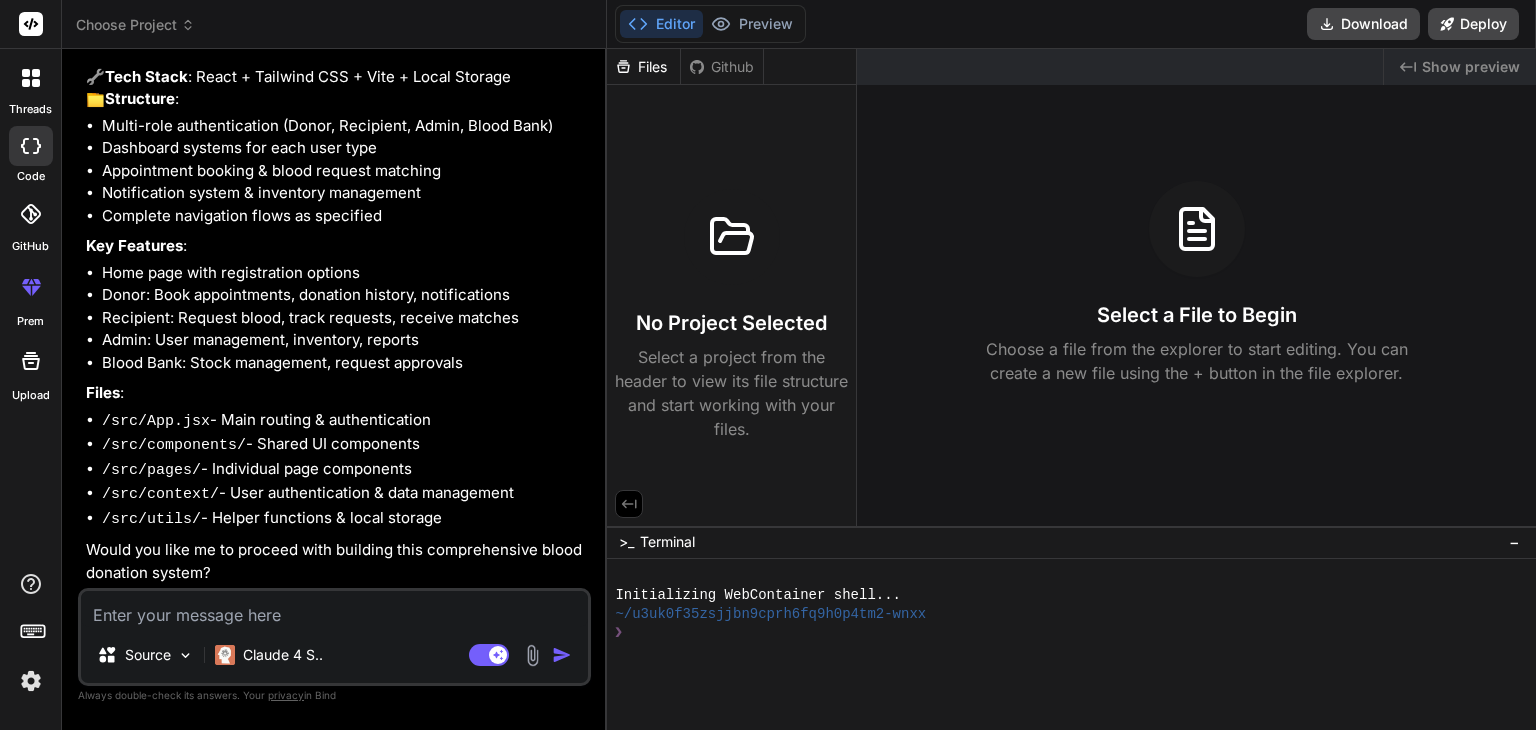 type on "y" 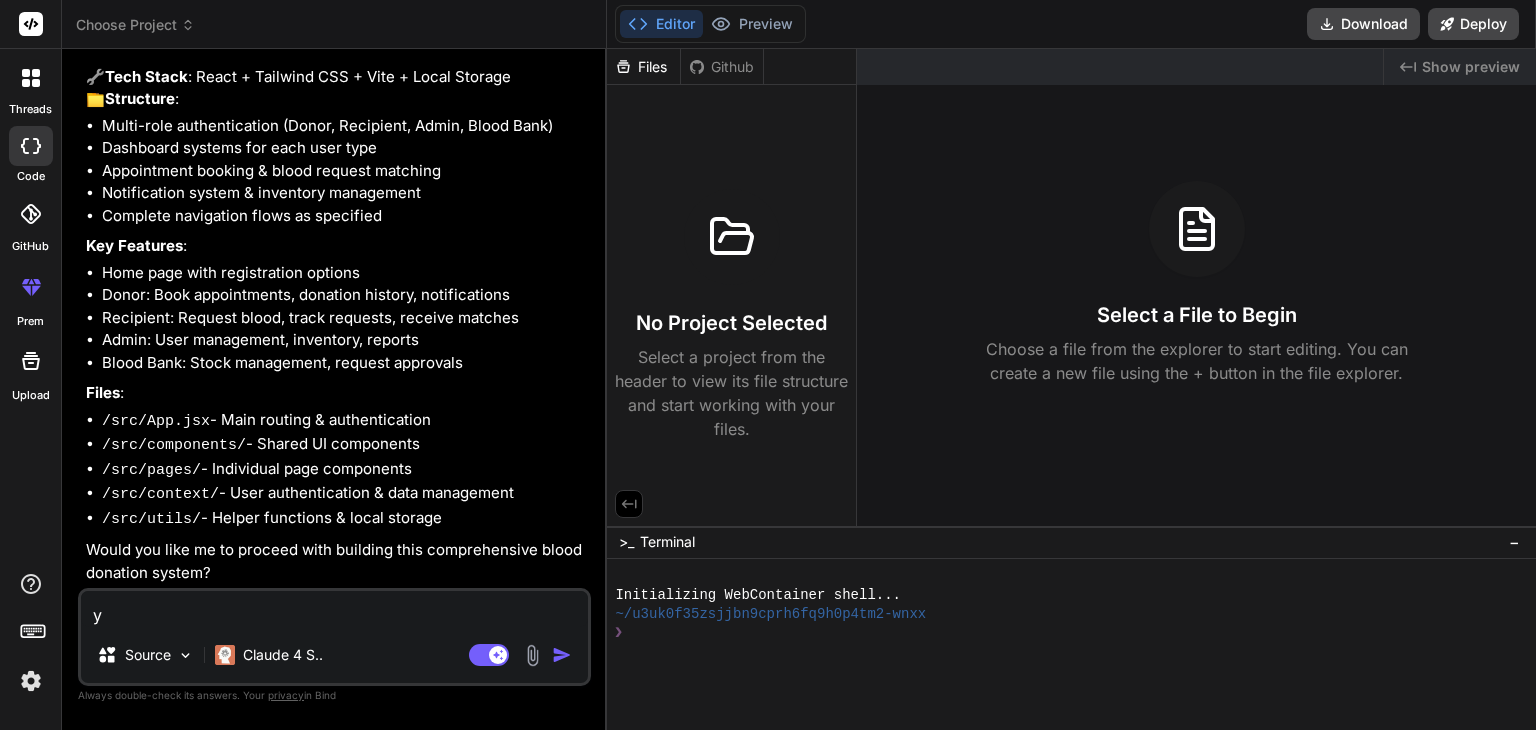type on "ye" 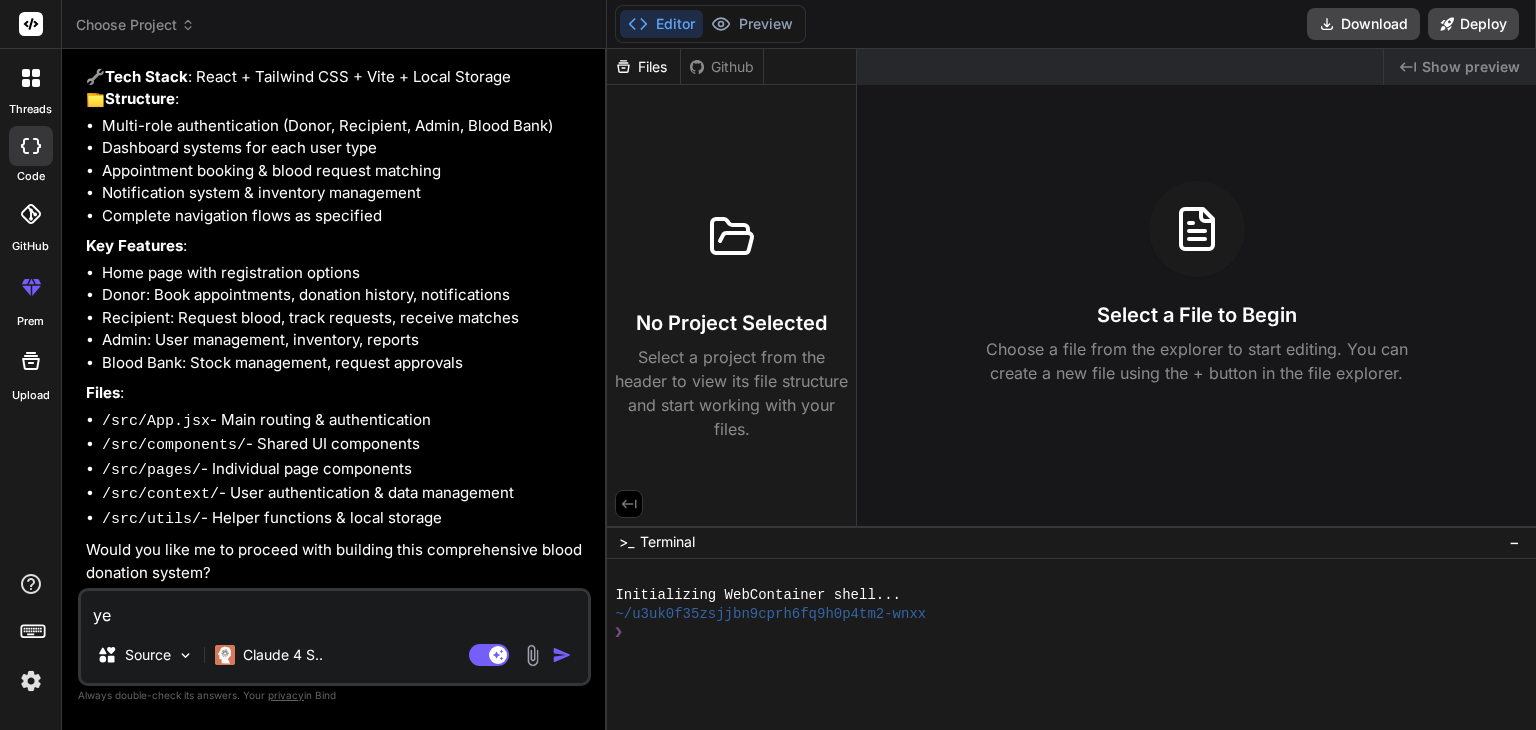 type on "yes" 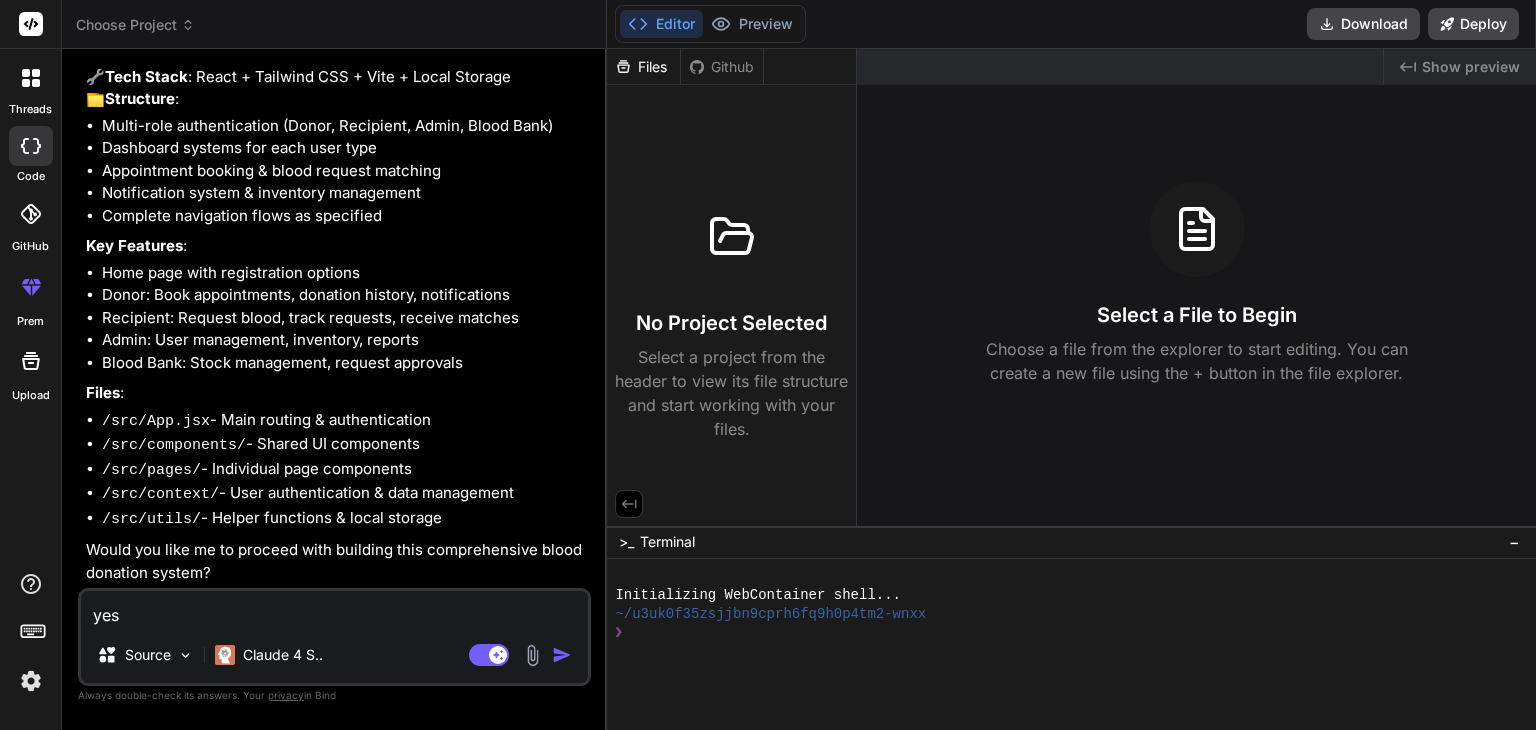type on "yes" 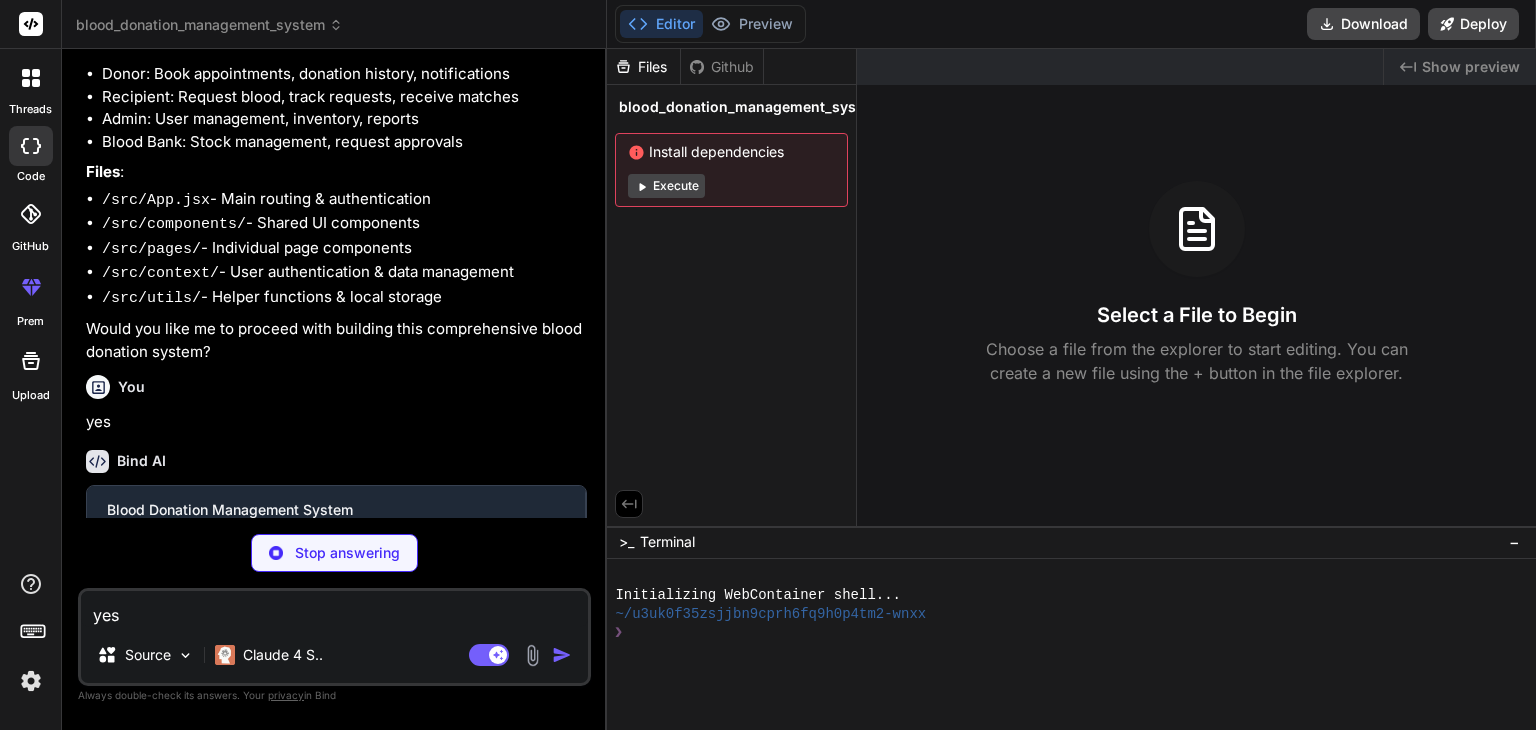 scroll, scrollTop: 1078, scrollLeft: 0, axis: vertical 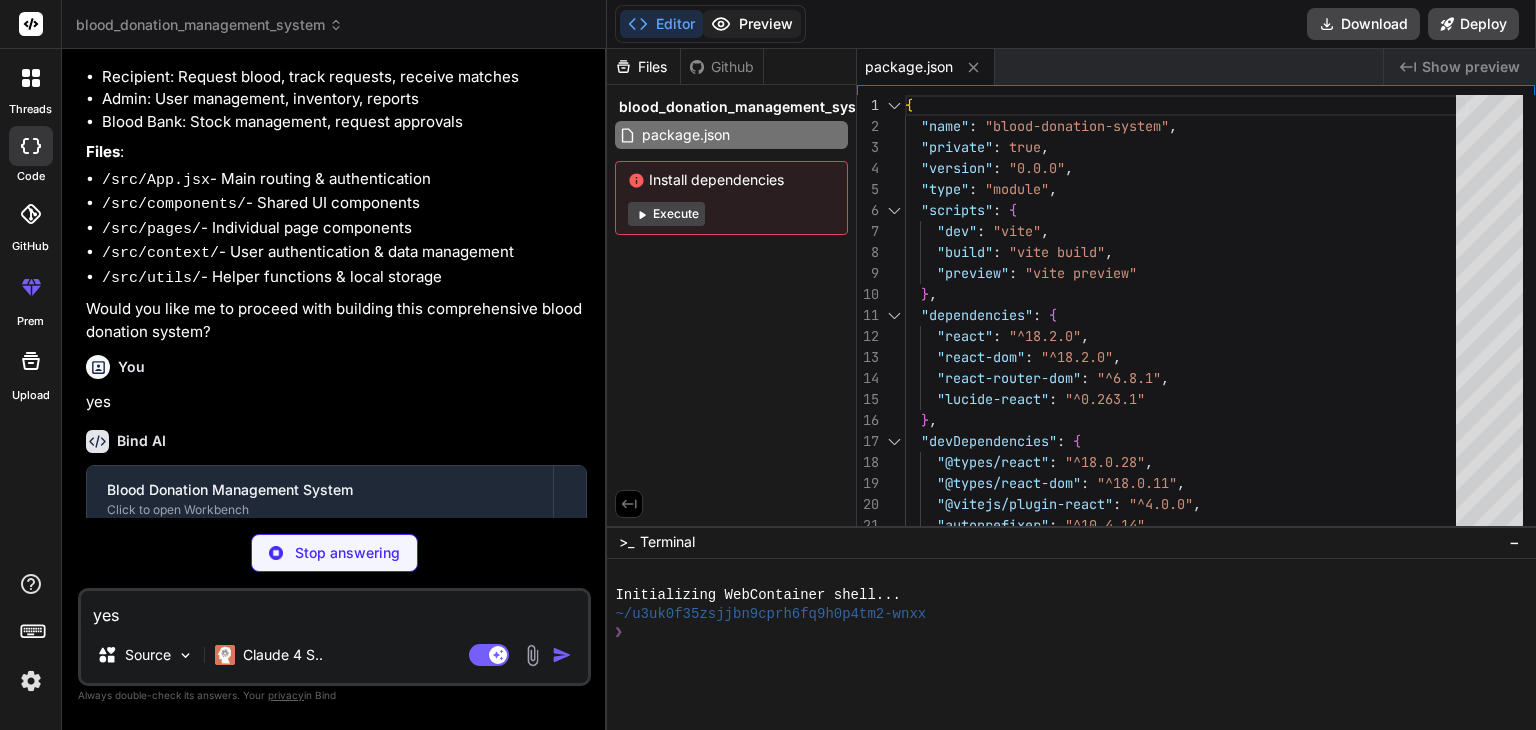 type on "x" 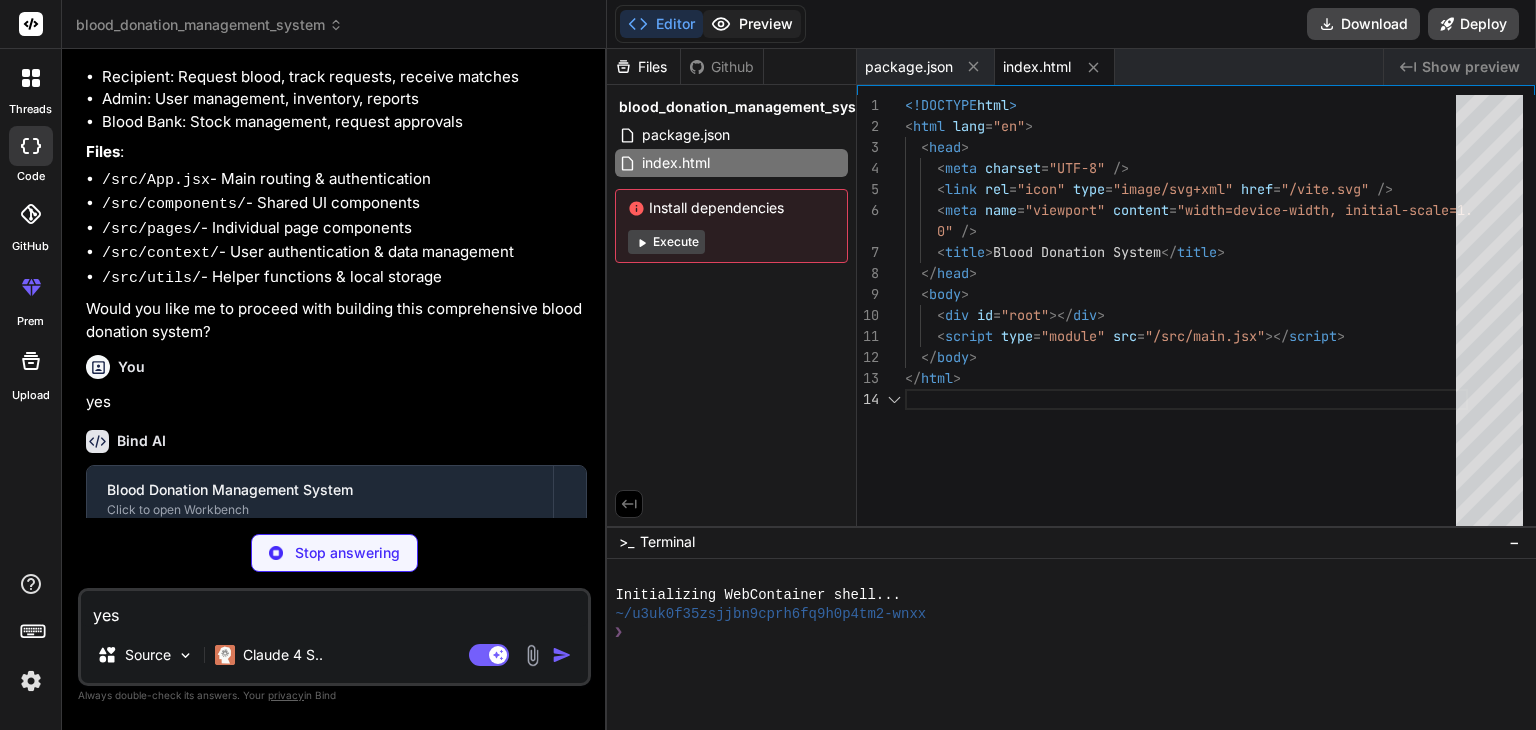 type on "x" 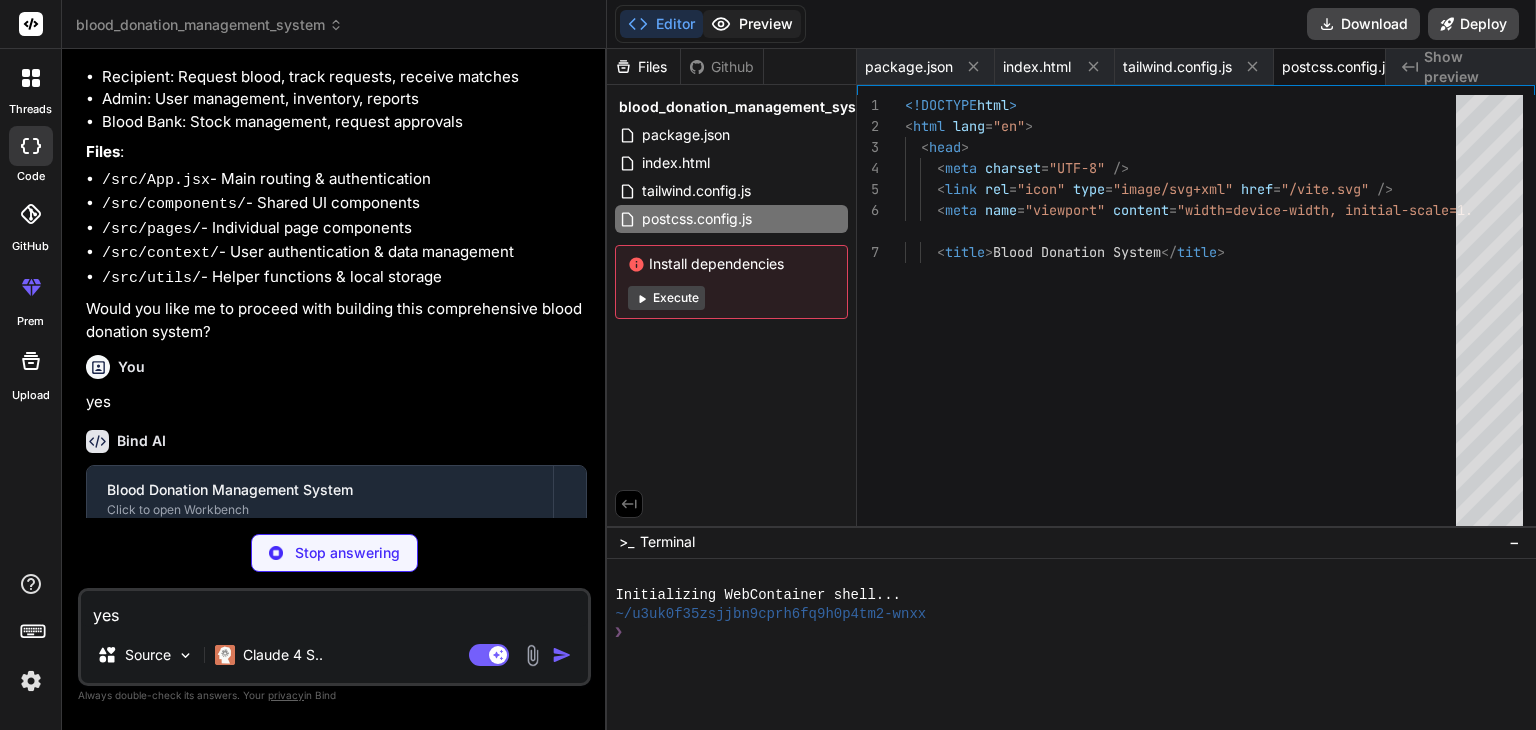 type on "x" 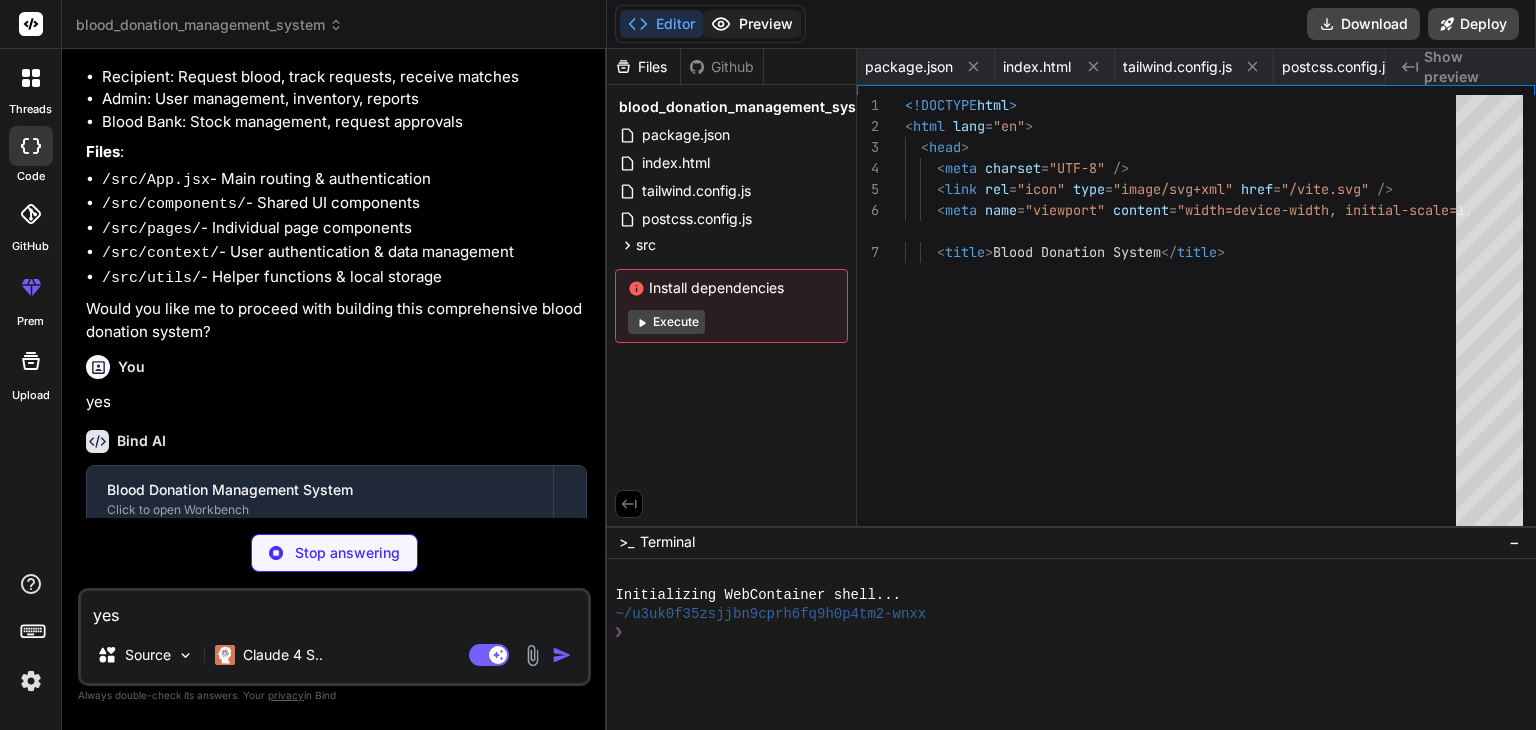 type on "x" 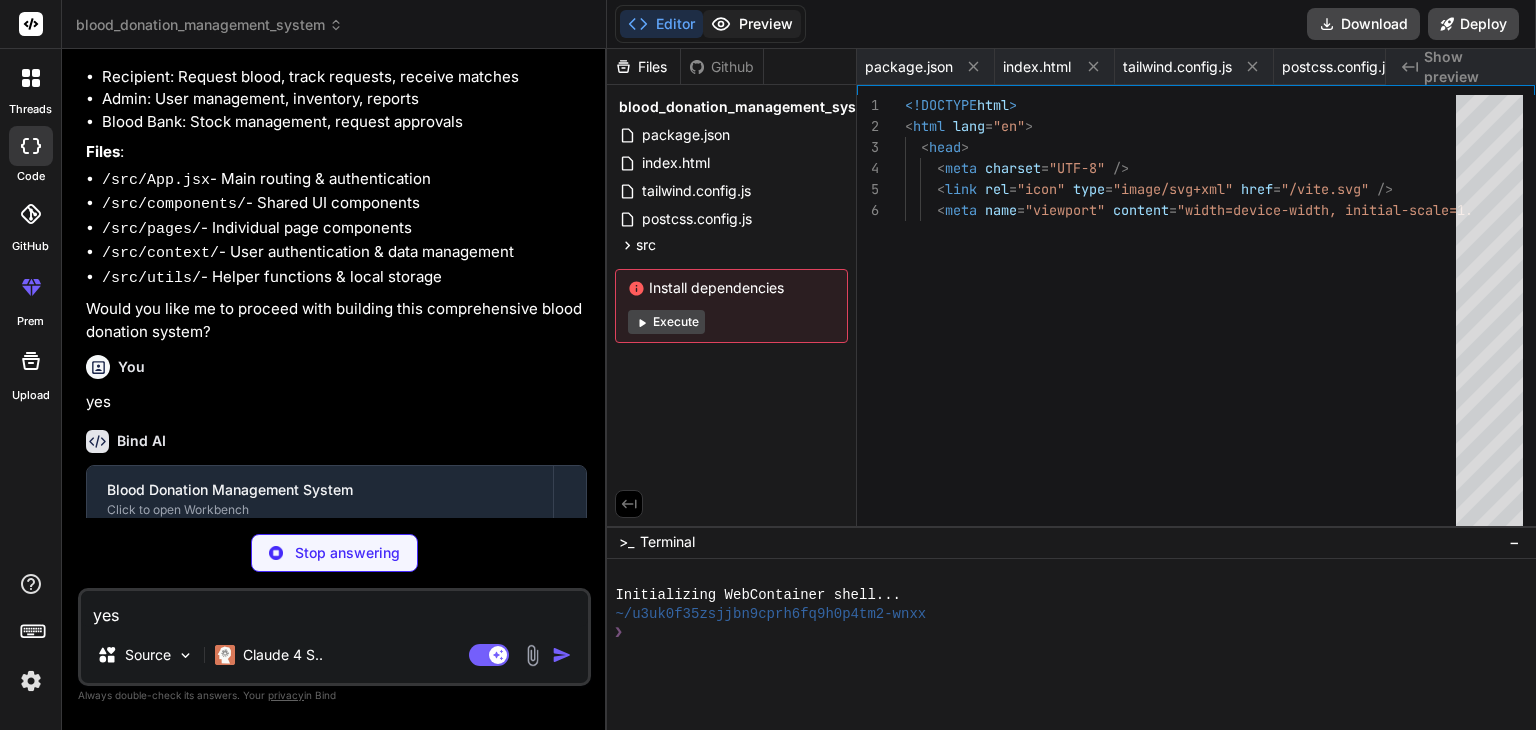 type on "x" 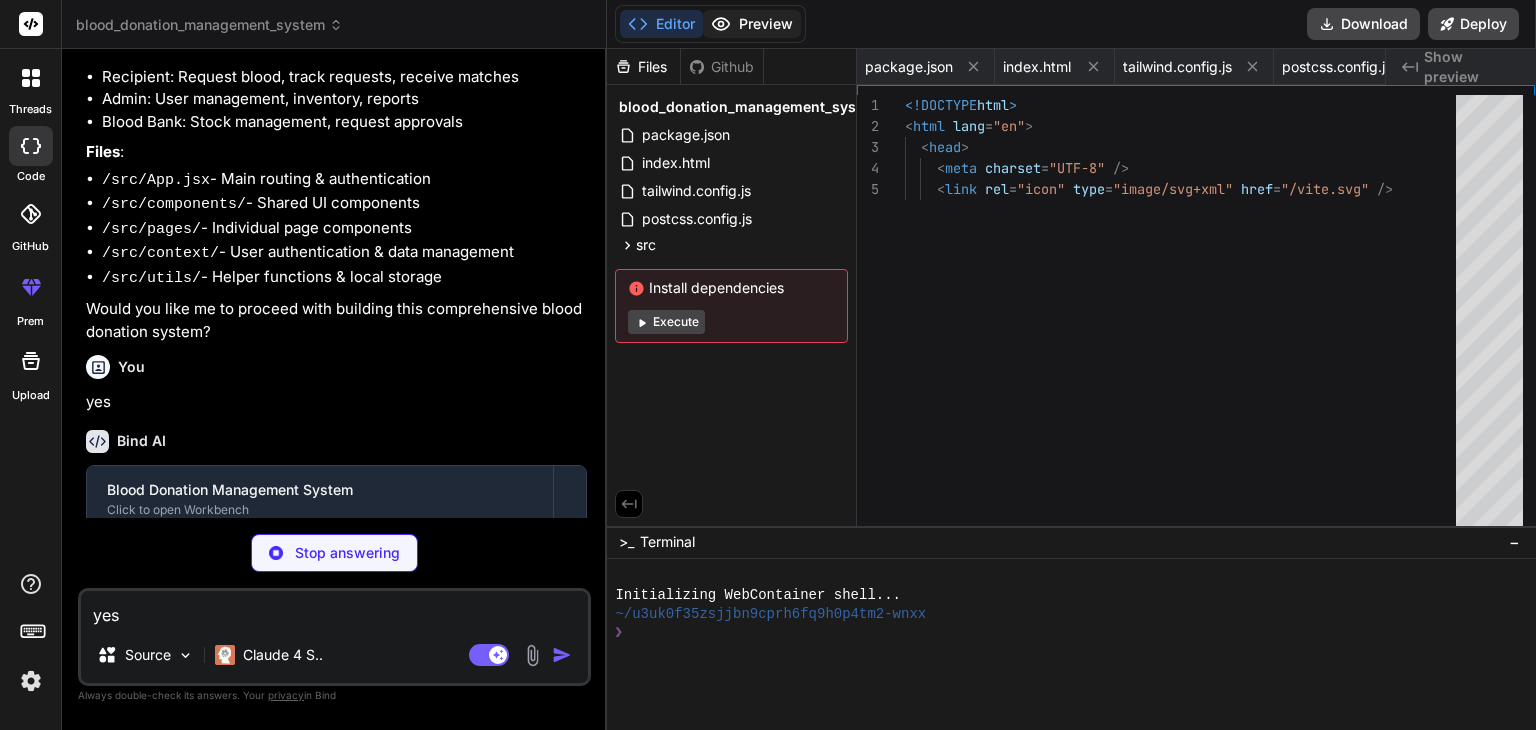 type on "x" 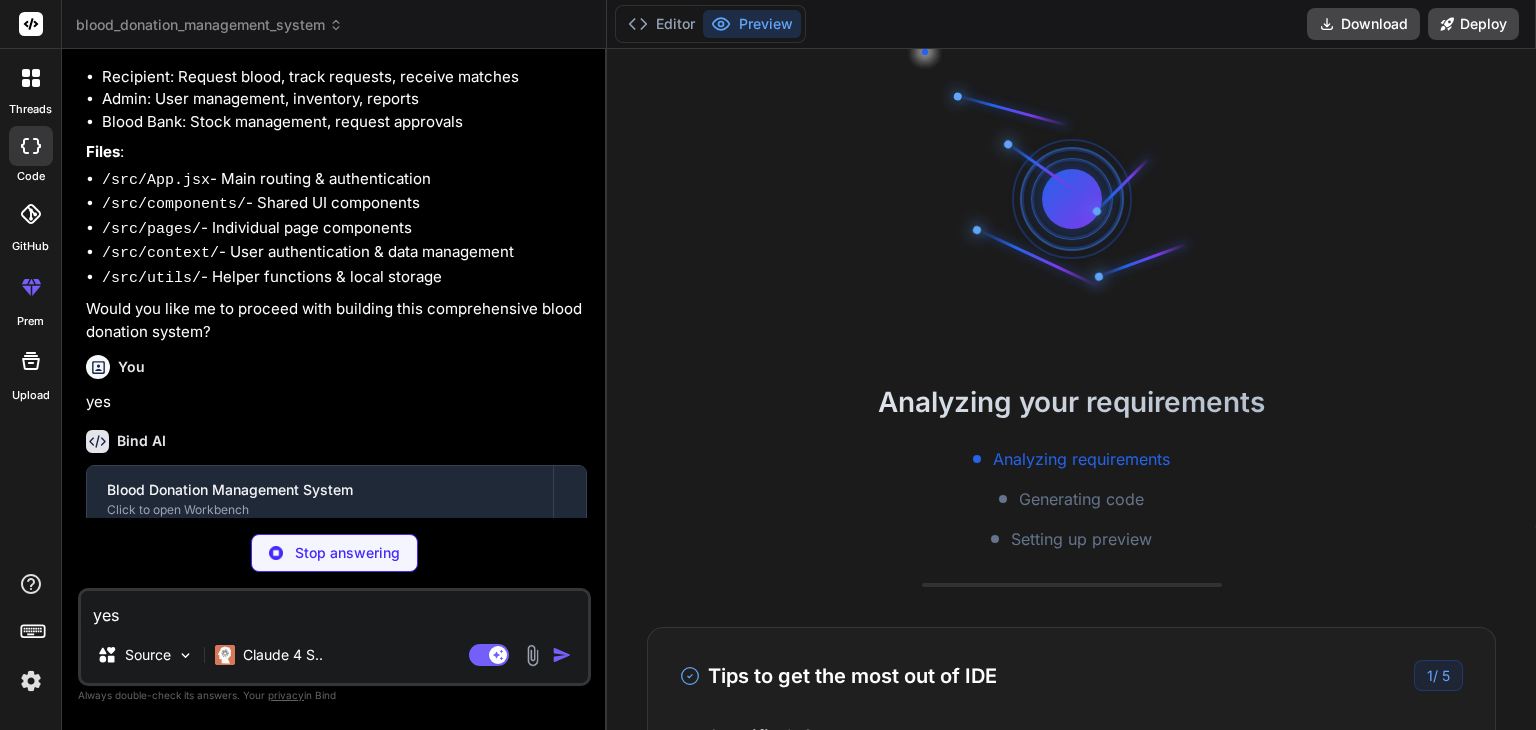 type on "x" 